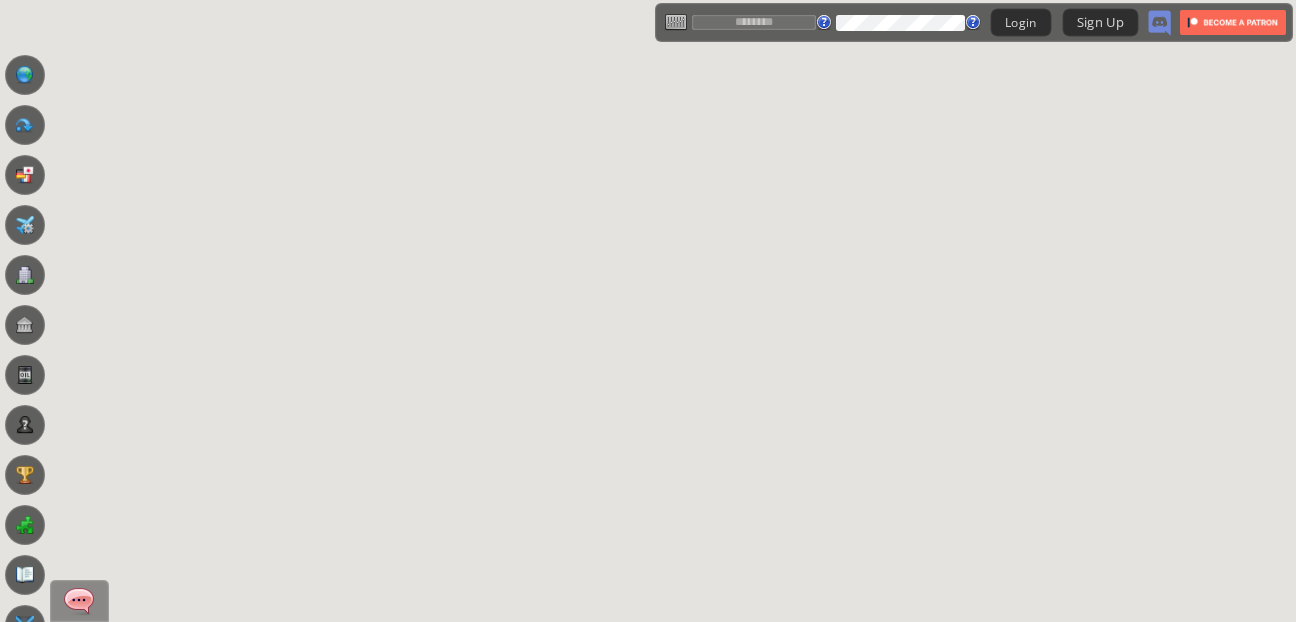 scroll, scrollTop: 0, scrollLeft: 0, axis: both 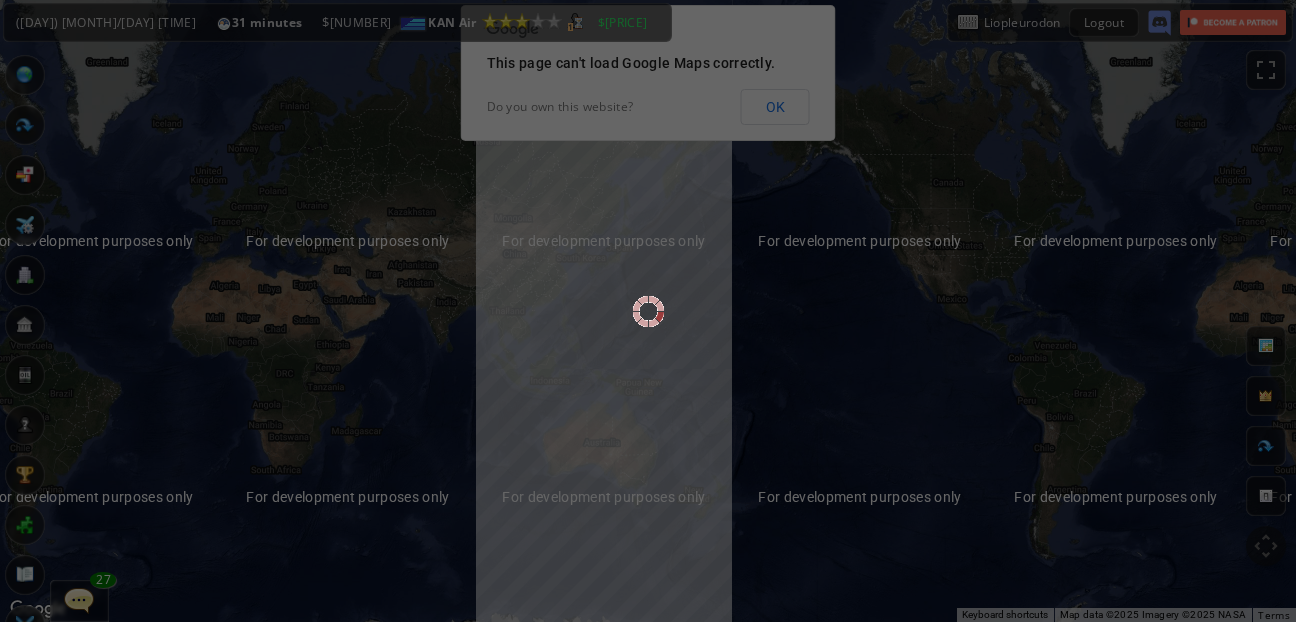 click at bounding box center [648, 311] 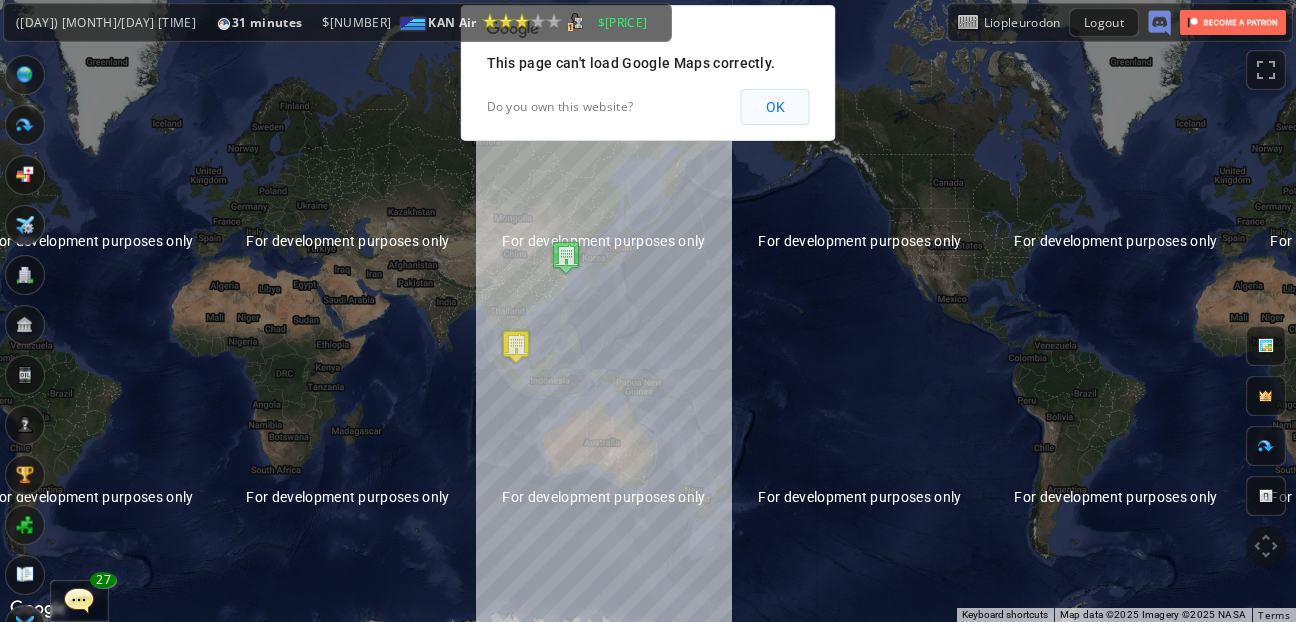 click on "OK" at bounding box center [775, 107] 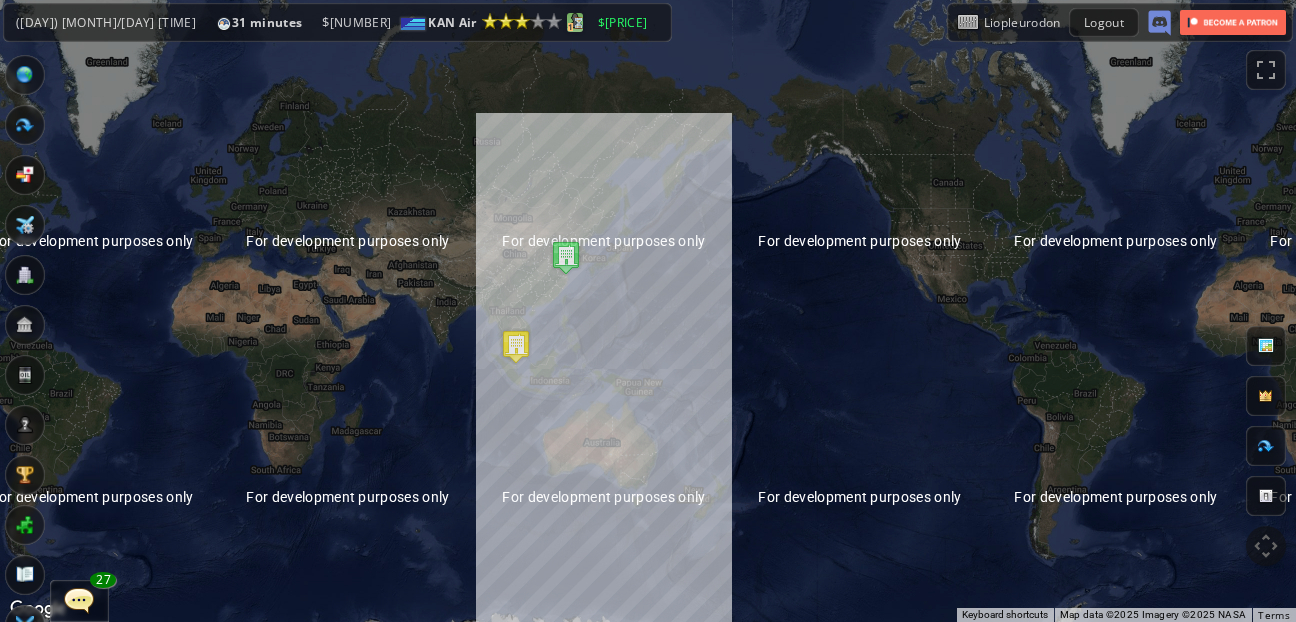 click at bounding box center [575, 21] 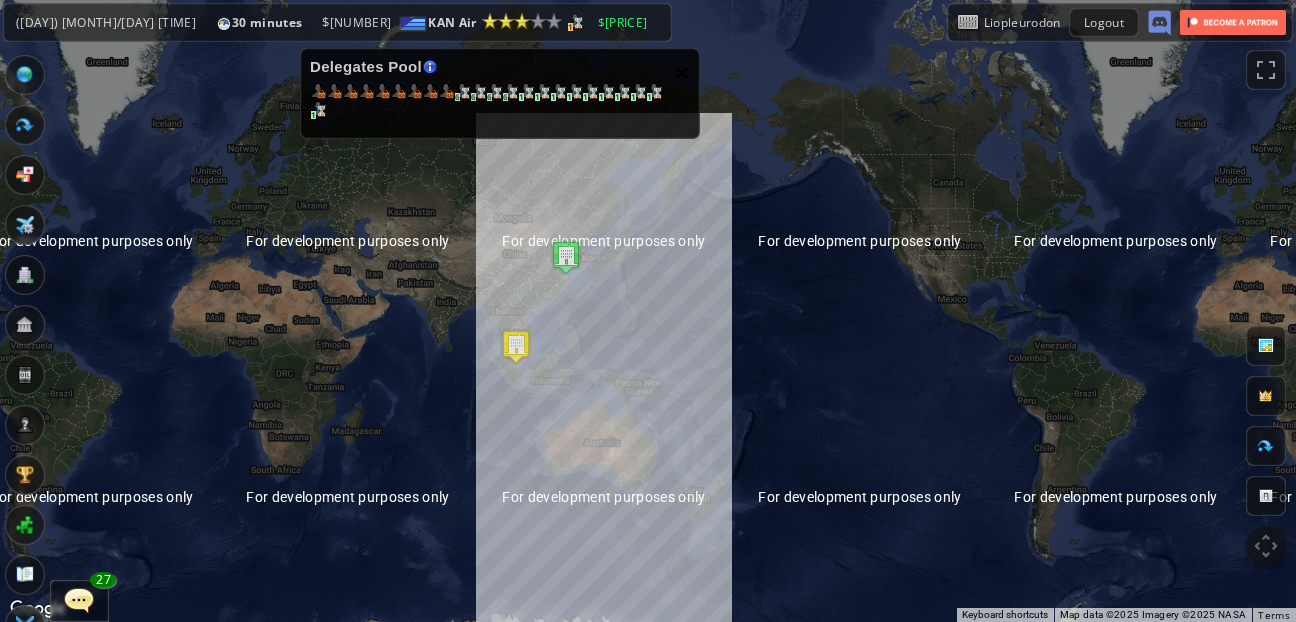click on "×" at bounding box center (682, 72) 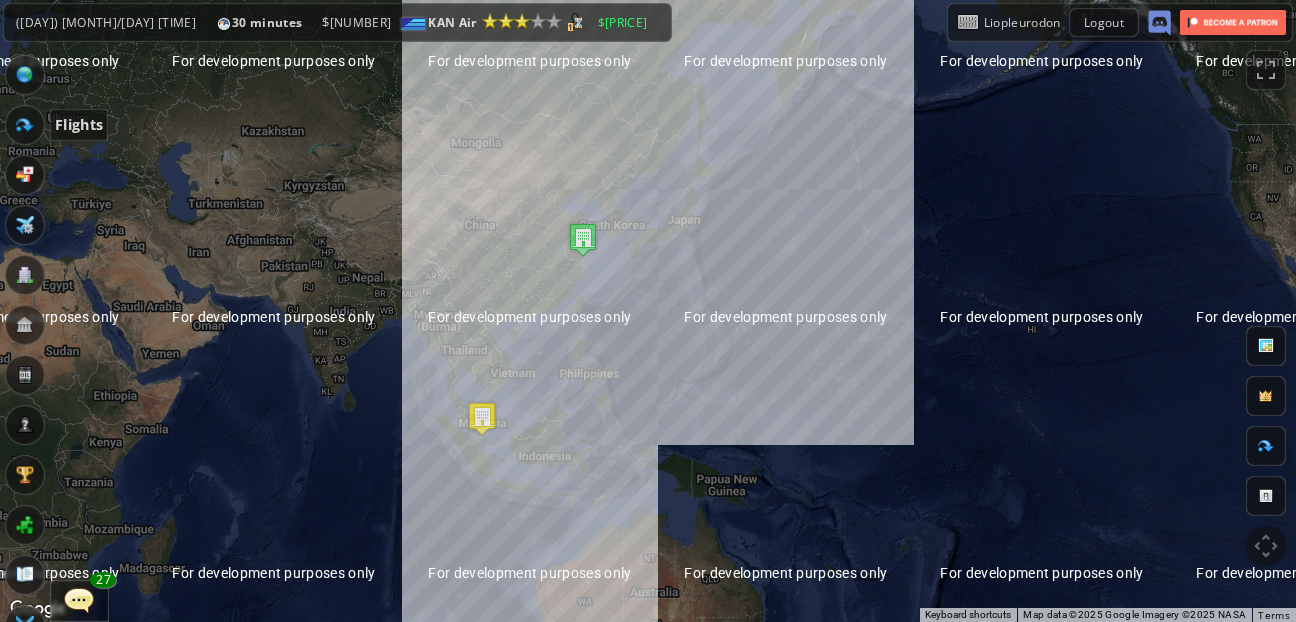 click at bounding box center (25, 125) 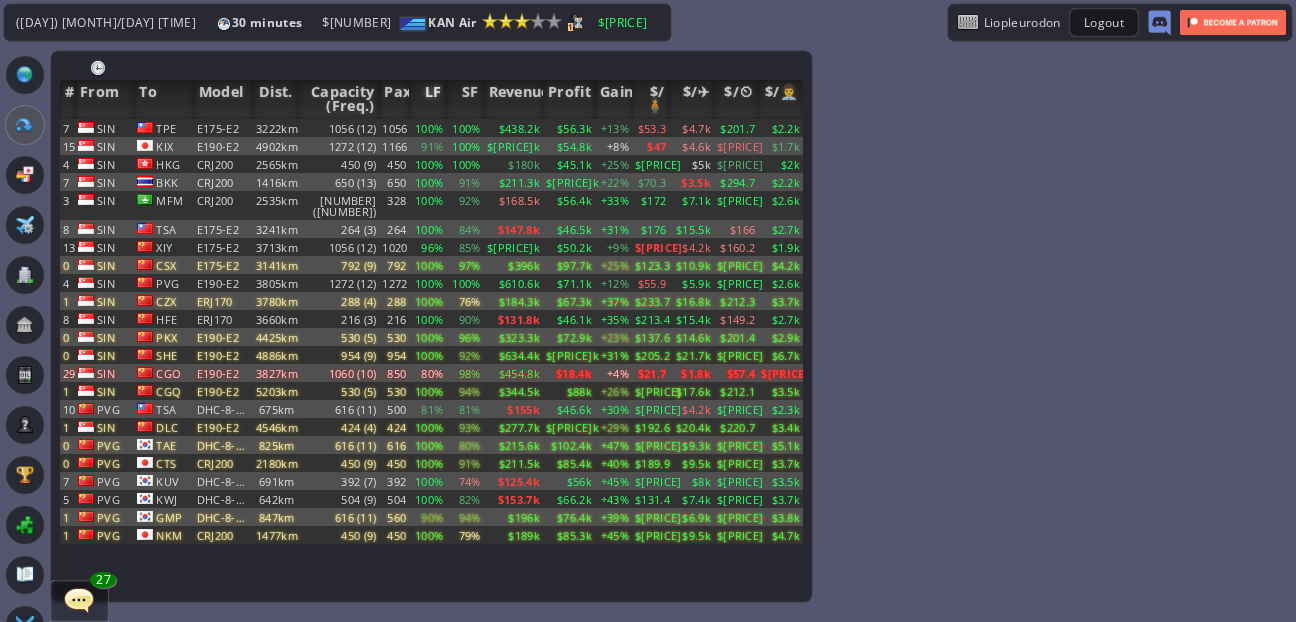 click on "LF" at bounding box center (427, 99) 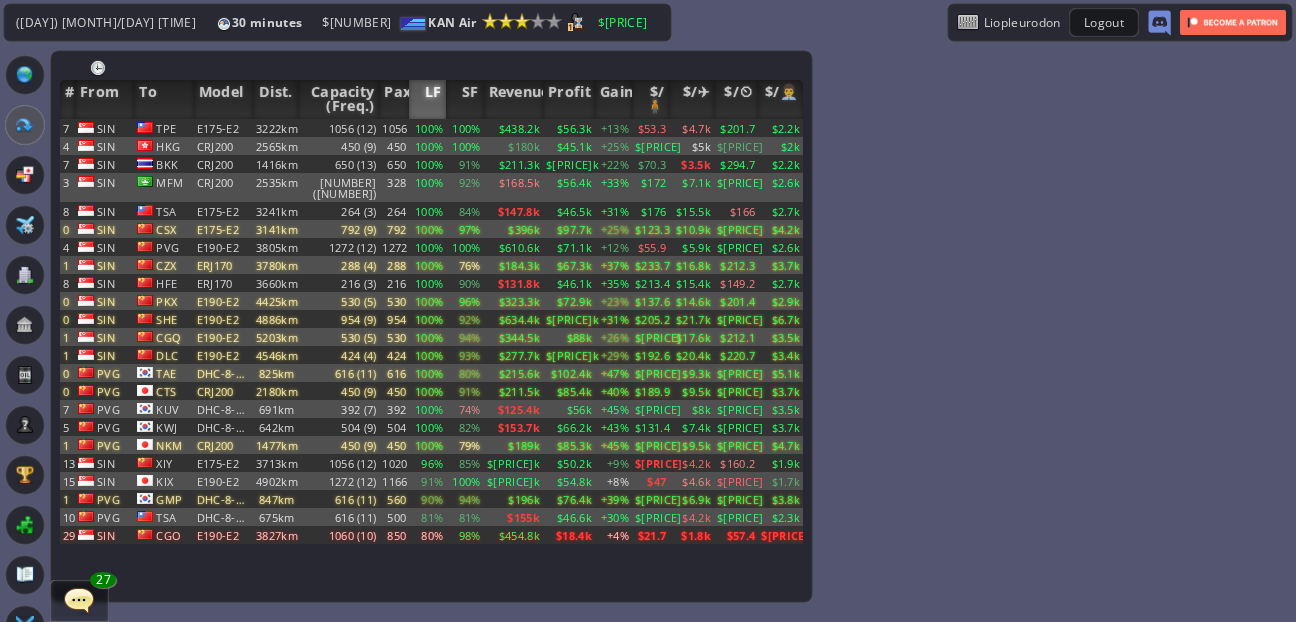 click on "[NUMBER]  [CODE]  [CODE] [PLANE] [DISTANCE]km [NUMBER] ([NUMBER]) [NUMBER] [PERCENT] [PERCENT] $[PRICE]k $[PRICE]k +[PERCENT]% $[PRICE] $[PRICE]k $[PRICE] $[PRICE]k [NUMBER]  [CODE]  [CODE] [PLANE] [DISTANCE]km [NUMBER] ([NUMBER]) [NUMBER] [PERCENT] [PERCENT] $[PRICE]k $[PRICE]k +[PERCENT]% $[PRICE] $[PRICE]k $[PRICE] $[PRICE]k [NUMBER]  [CODE]  [CODE] [PLANE] [DISTANCE]km [NUMBER] ([NUMBER]) [NUMBER] [PERCENT] [PERCENT] $[PRICE]k $[PRICE]k +[PERCENT]% $[PRICE] $[PRICE]k $[PRICE] $[PRICE]k [NUMBER]  [CODE]  [CODE] [PLANE] [DISTANCE]km [NUMBER] ([NUMBER]) [NUMBER] [PERCENT] [PERCENT] $[PRICE]k $[PRICE]k +[PERCENT]% $[PRICE] $[PRICE]k $[PRICE] $[PRICE]k [NUMBER]  [CODE]  [CODE] [PLANE] [DISTANCE]km [NUMBER] ([NUMBER]) [NUMBER] [PERCENT] [PERCENT] $[PRICE]k $[PRICE]k +[PERCENT]% $[PRICE] $[PRICE]k $[PRICE] $[PRICE]k [NUMBER]  [CODE]  [CODE] [PLANE] [DISTANCE]km [NUMBER] ([NUMBER]) [NUMBER] [PERCENT] [PERCENT] $[PRICE]k $[PRICE]k +[PERCENT]% $[PRICE] $[PRICE]k $[PRICE] $[PRICE]k [NUMBER]  [CODE]  [CODE] [PLANE] [DISTANCE]km [NUMBER] ([NUMBER]) [NUMBER] [PERCENT] [PERCENT] $[PRICE]k $[PRICE]k +[PERCENT]% $[PRICE] $[PRICE]k $[PRICE] $[PRICE]k [NUMBER]  [CODE]  [CODE] [PLANE] [DISTANCE]km [NUMBER] ([NUMBER]) [NUMBER] [PERCENT] [PERCENT] $[PRICE]k $[PRICE]k +[PERCENT]% $[PRICE] $[PRICE]k $[PRICE] $[PRICE]k [NUMBER]  [CODE]  [CODE] [PLANE] [DISTANCE]km [NUMBER] ([NUMBER]) [NUMBER] [PERCENT] [PERCENT] $[PRICE]k $[PRICE]k +[PERCENT]% $[PRICE] $[PRICE]k $[PRICE] $[PRICE]k [NUMBER]  [CODE]  [CODE] [PLANE] [DISTANCE]km [NUMBER] ([NUMBER]) [NUMBER] [PERCENT] [PERCENT] $[PRICE]k $[PRICE]k +[PERCENT]% $[PRICE] $[PRICE]k $[PRICE] $[PRICE]k [NUMBER]  [CODE]  [CODE] [PLANE] [DISTANCE]km [NUMBER] ([NUMBER]) [NUMBER] [PERCENT] [PERCENT] $[PRICE]k $[PRICE]k +[PERCENT]% $[PRICE] $[PRICE]k $[PRICE] $[PRICE]k [NUMBER]" at bounding box center [431, 360] 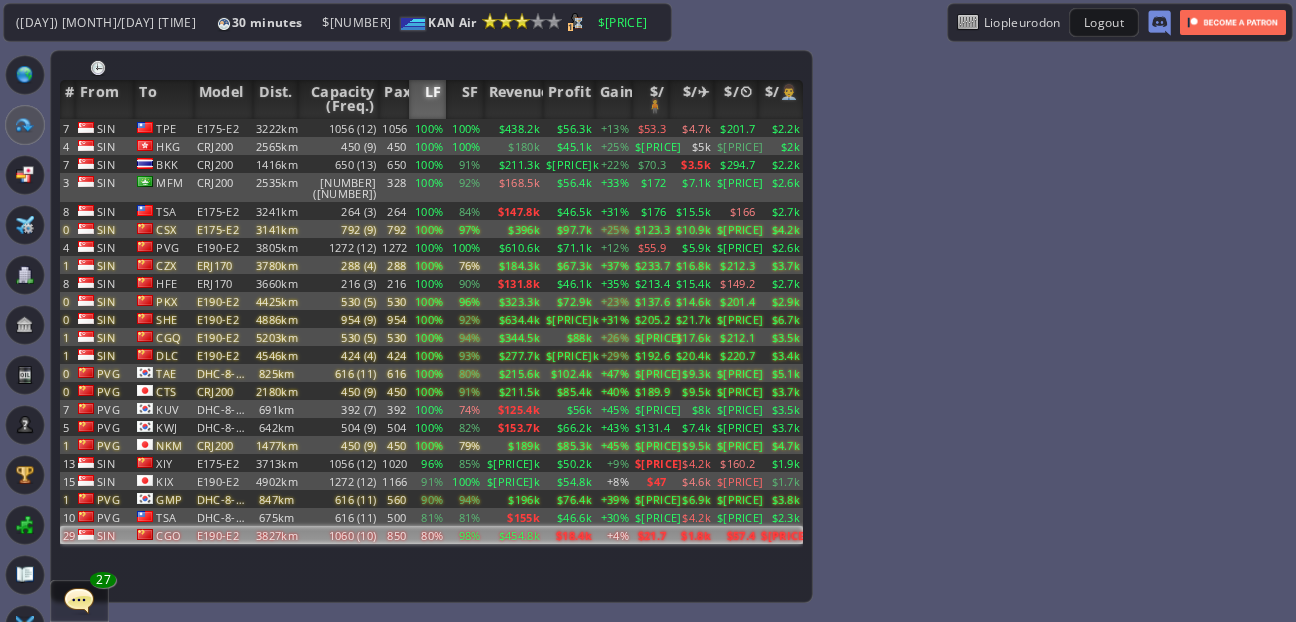 click on "1060 (10)" at bounding box center [339, 128] 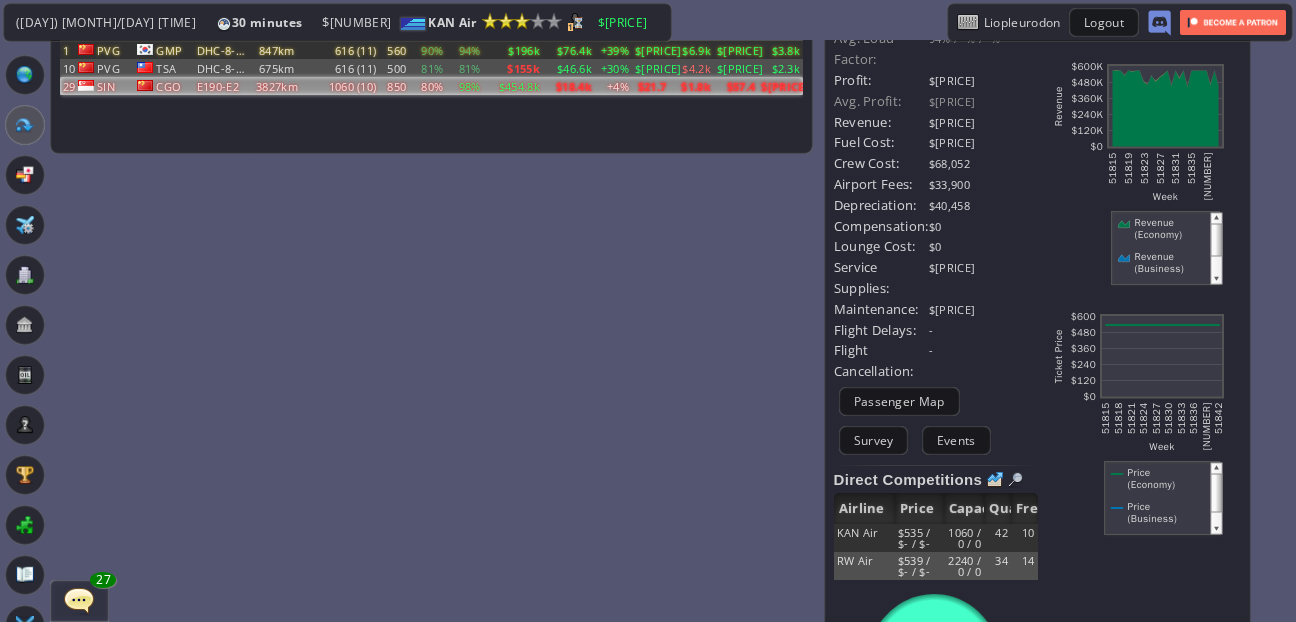 scroll, scrollTop: 0, scrollLeft: 0, axis: both 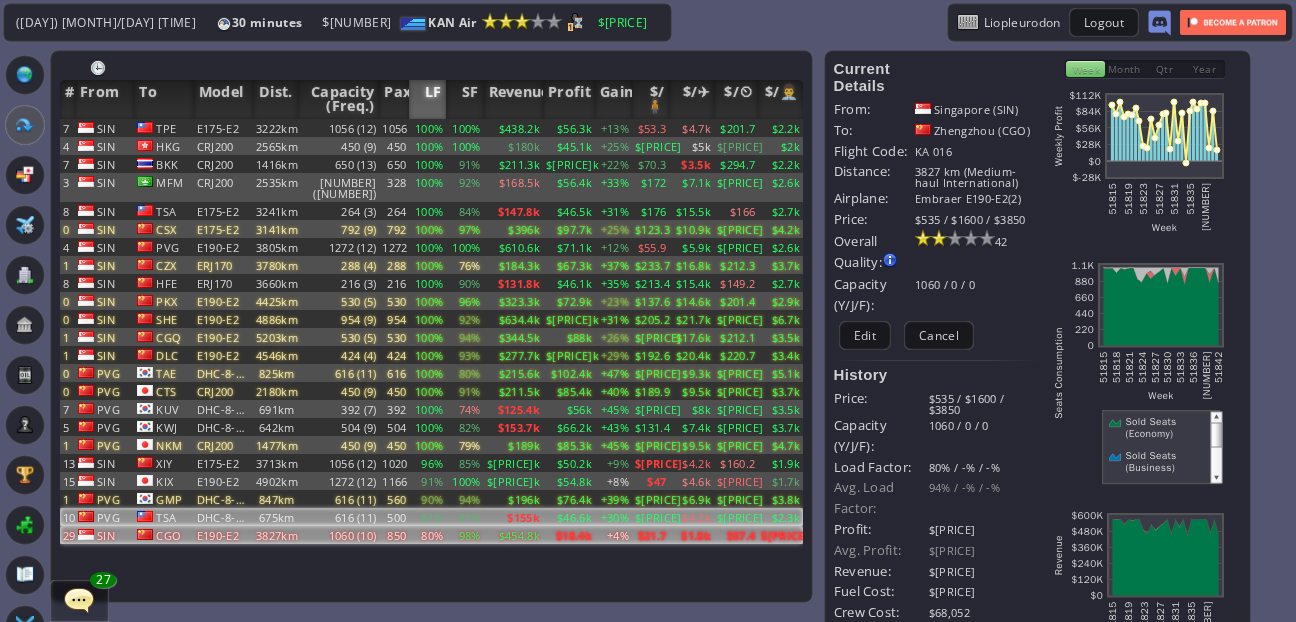 click on "81%" at bounding box center [427, 128] 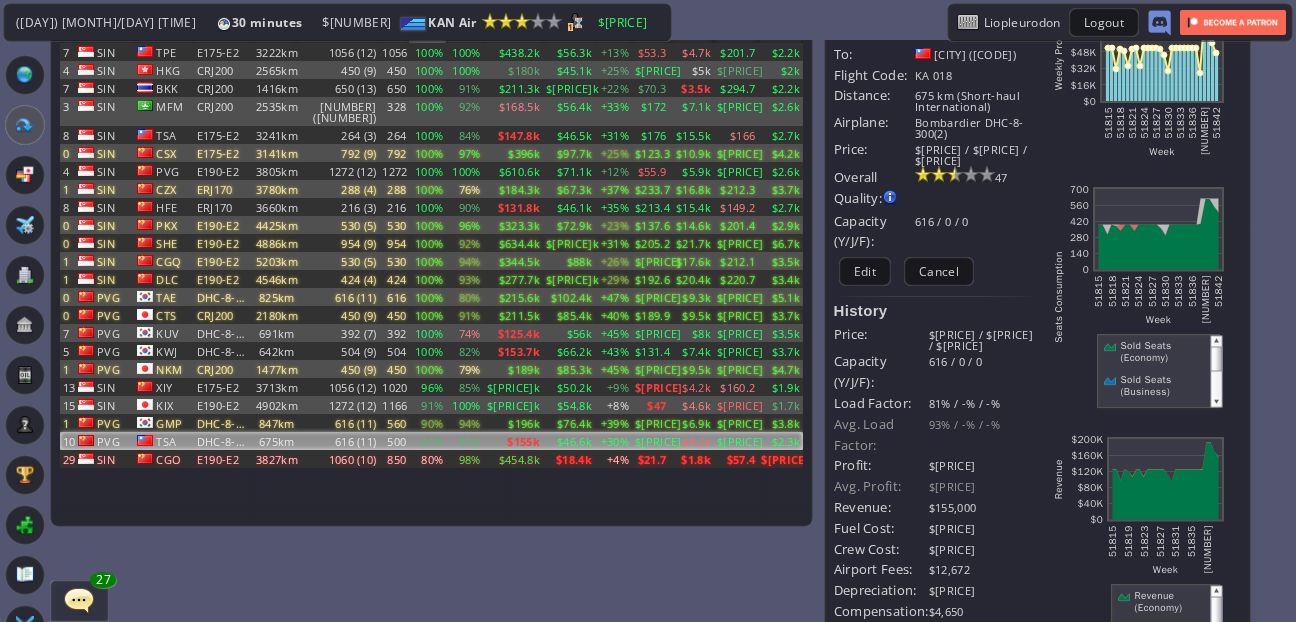 scroll, scrollTop: 77, scrollLeft: 0, axis: vertical 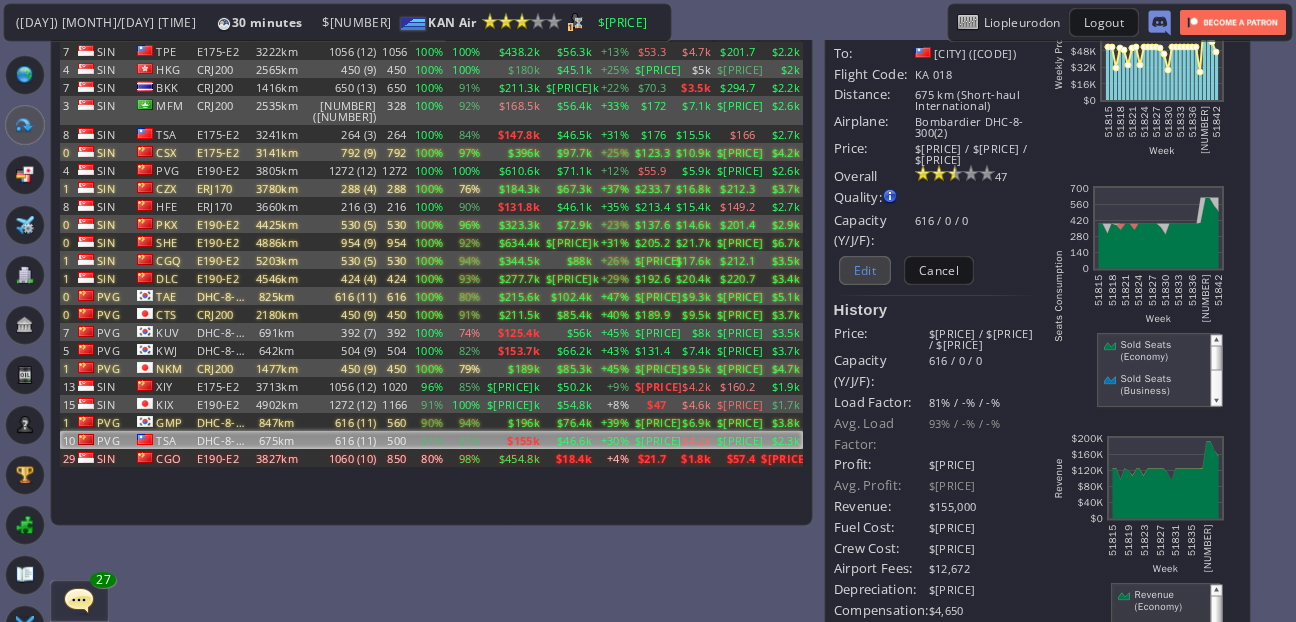 click on "Edit" at bounding box center (865, 270) 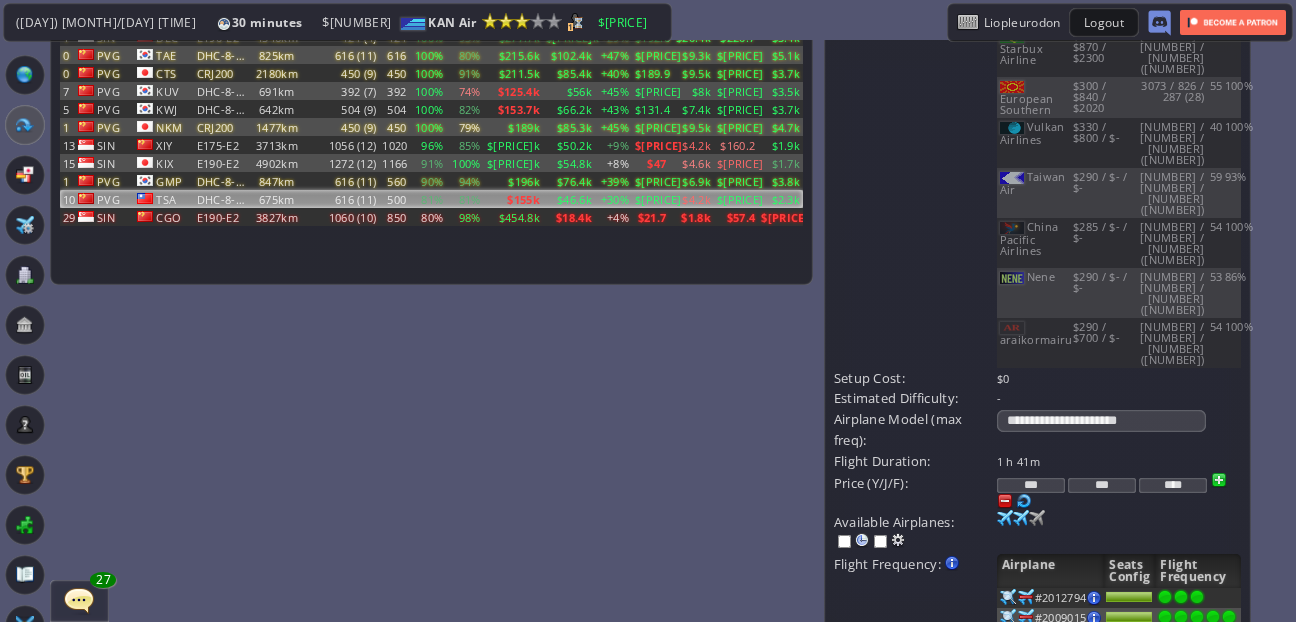 scroll, scrollTop: 392, scrollLeft: 0, axis: vertical 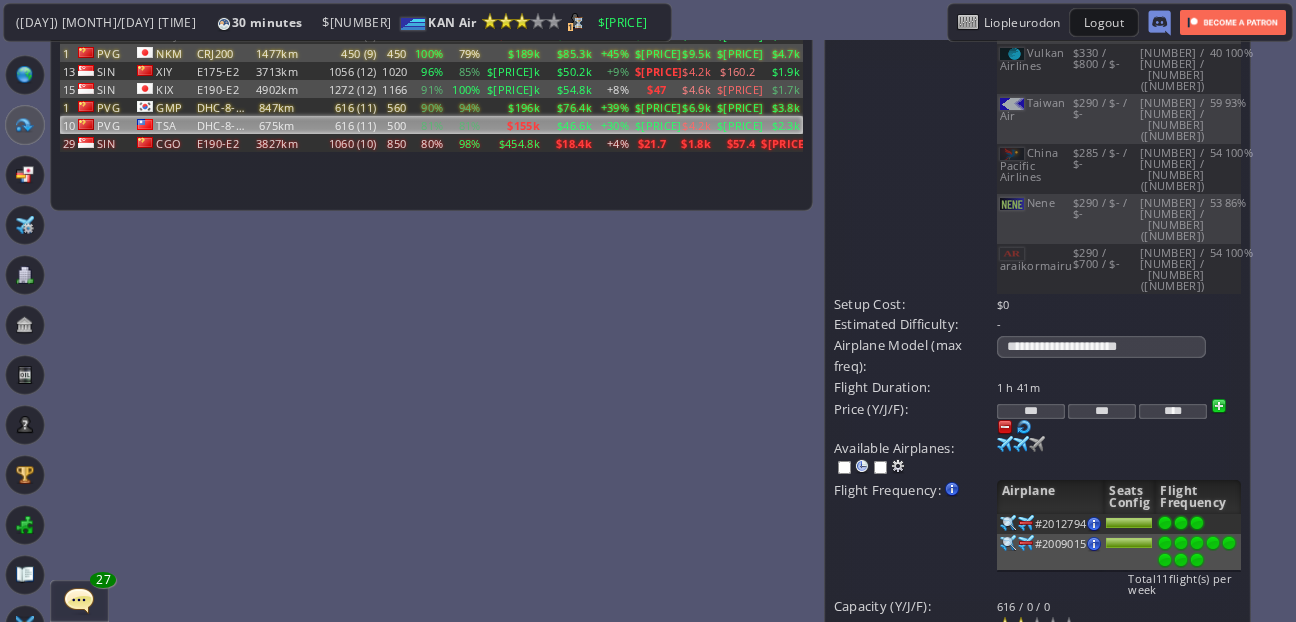 click on "***" at bounding box center [1031, 411] 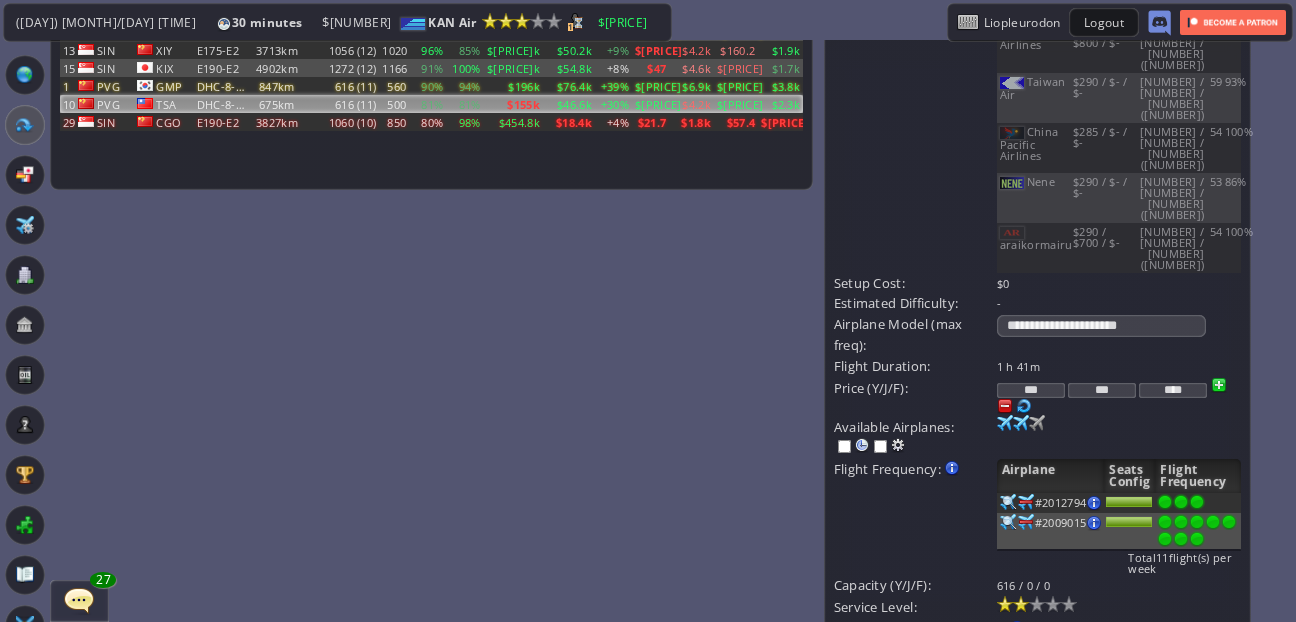 scroll, scrollTop: 419, scrollLeft: 0, axis: vertical 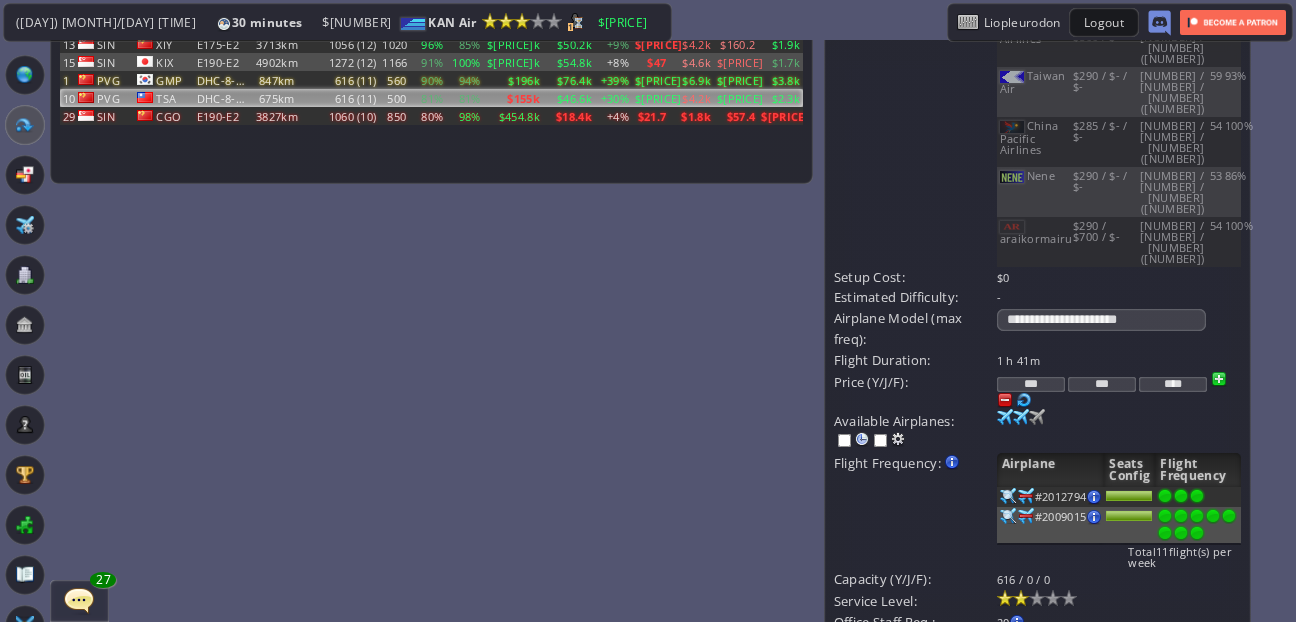 type on "***" 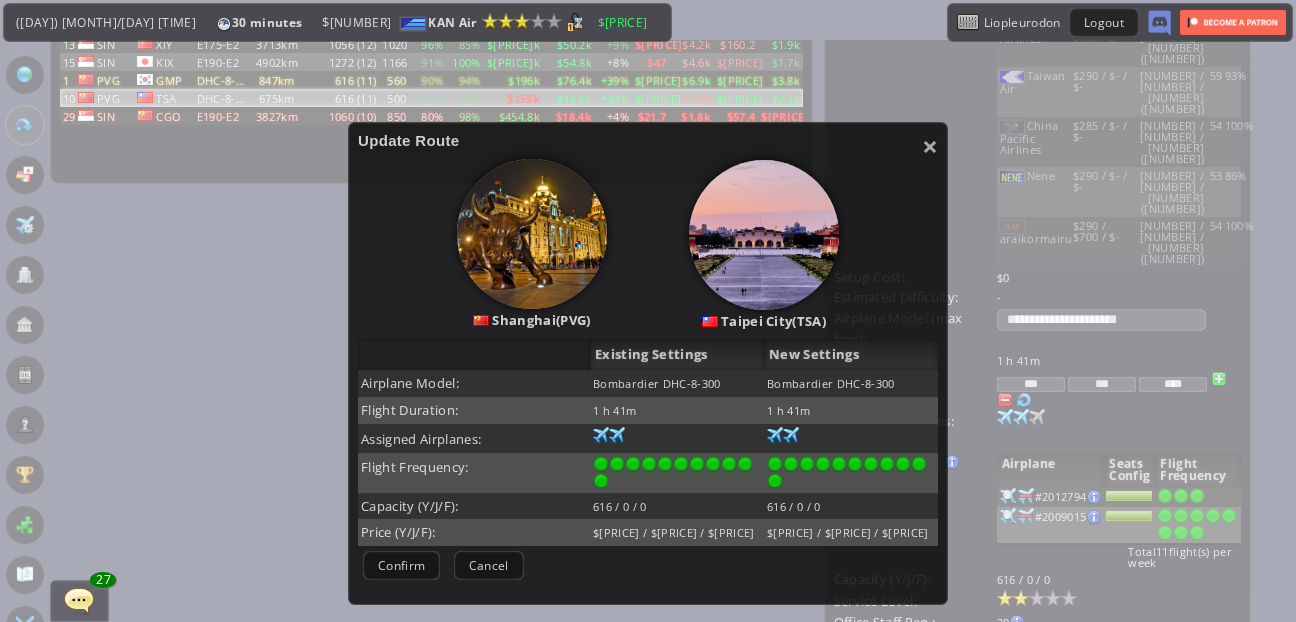 scroll, scrollTop: 74, scrollLeft: 0, axis: vertical 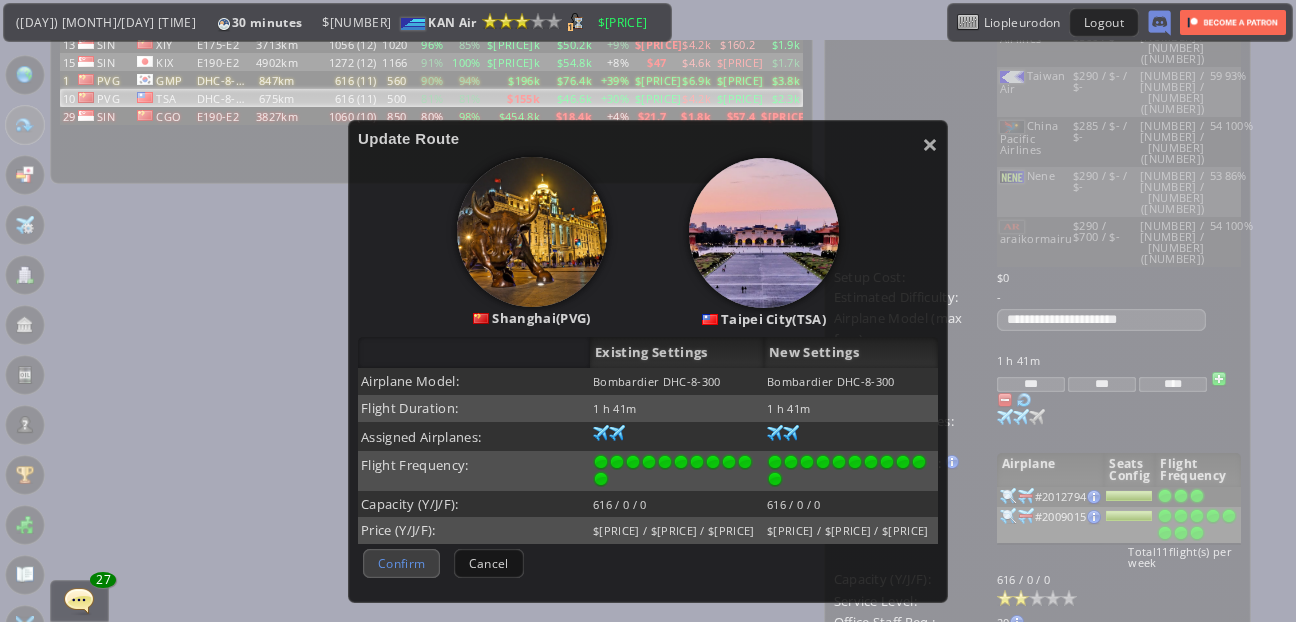 click on "Confirm" at bounding box center (401, 563) 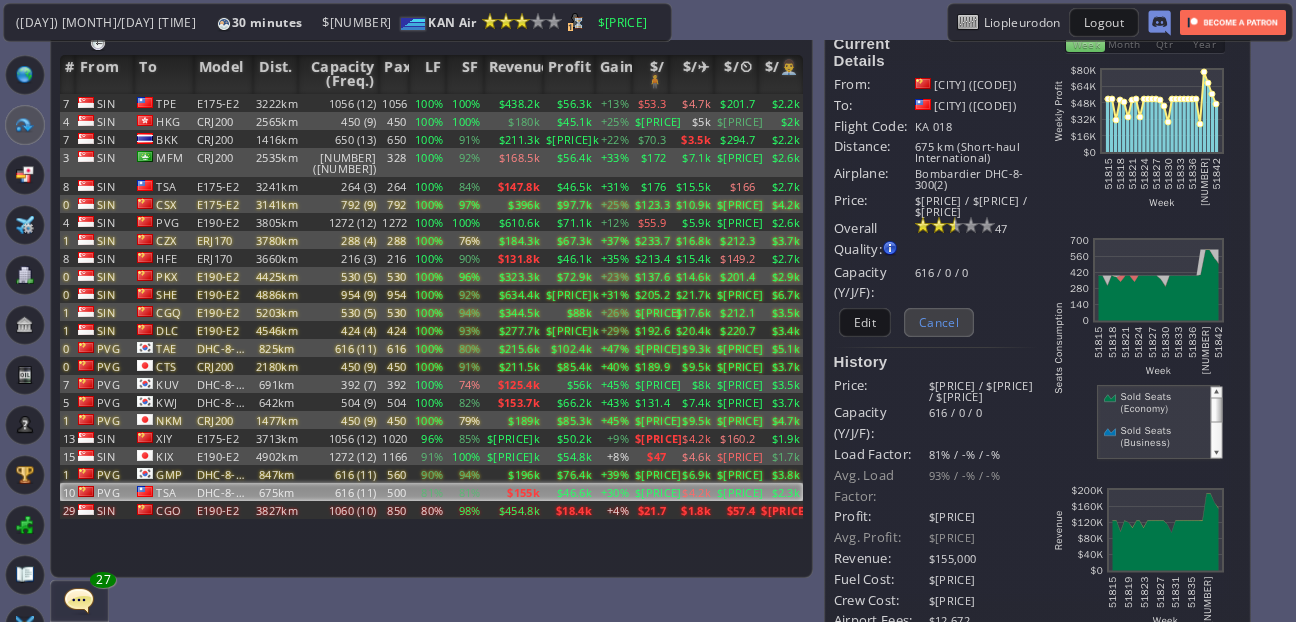 scroll, scrollTop: 4, scrollLeft: 0, axis: vertical 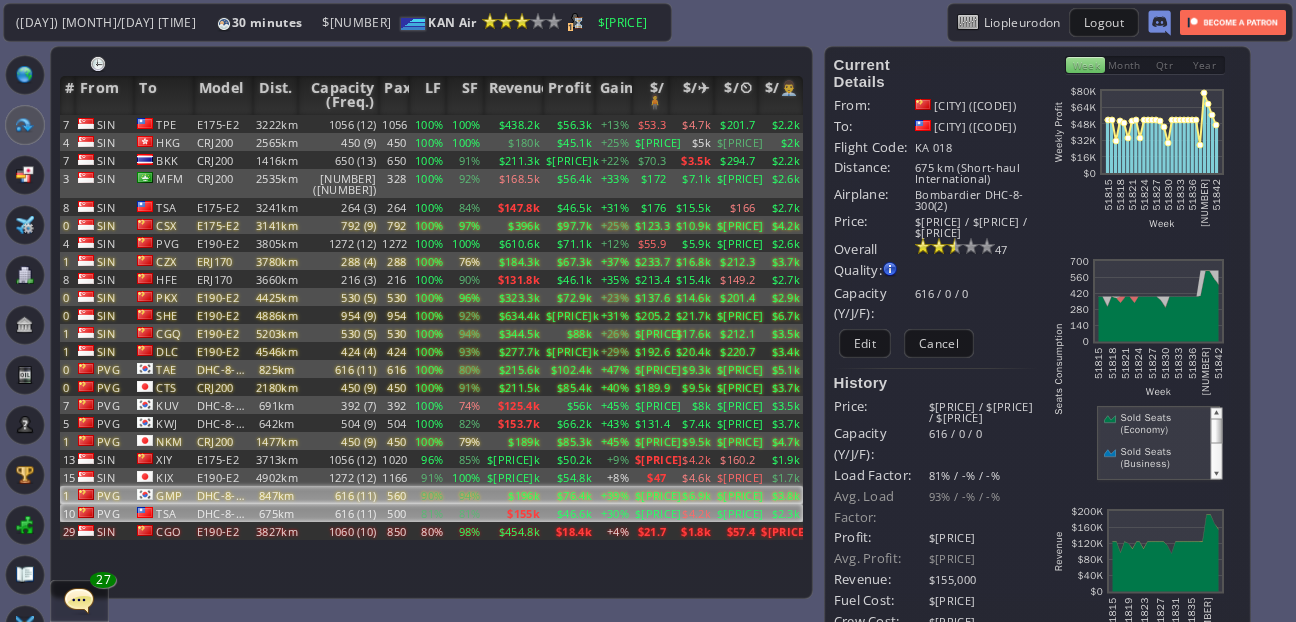click on "+39%" at bounding box center (613, 124) 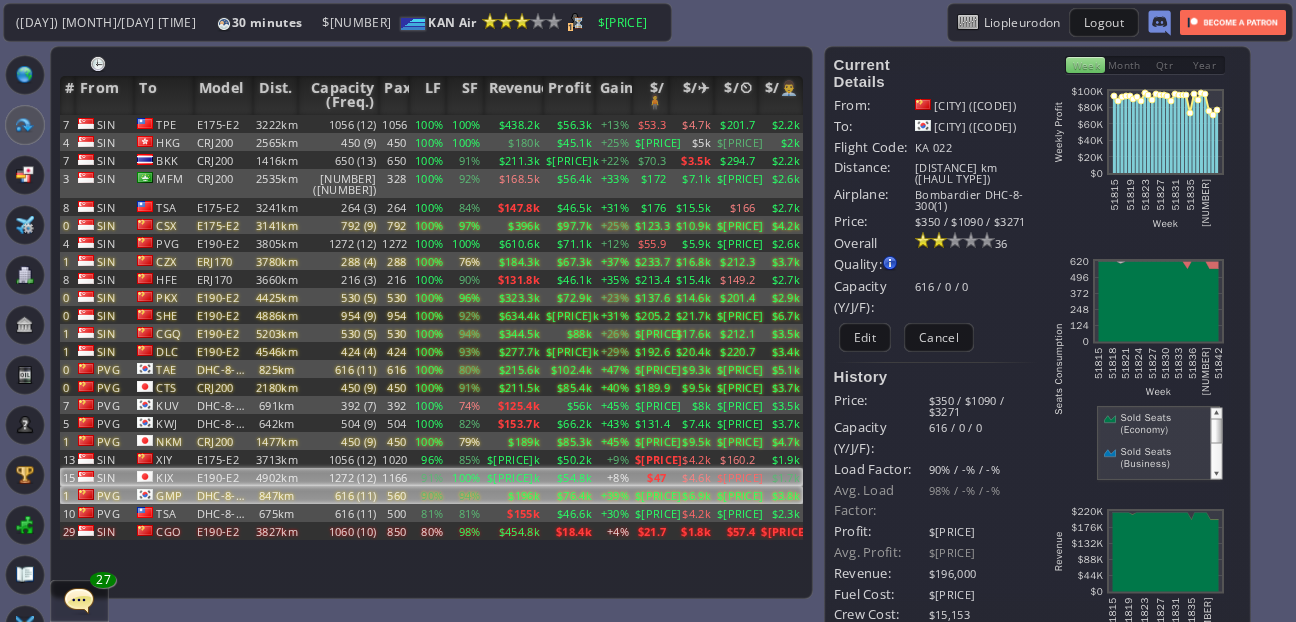 click on "+8%" at bounding box center (613, 124) 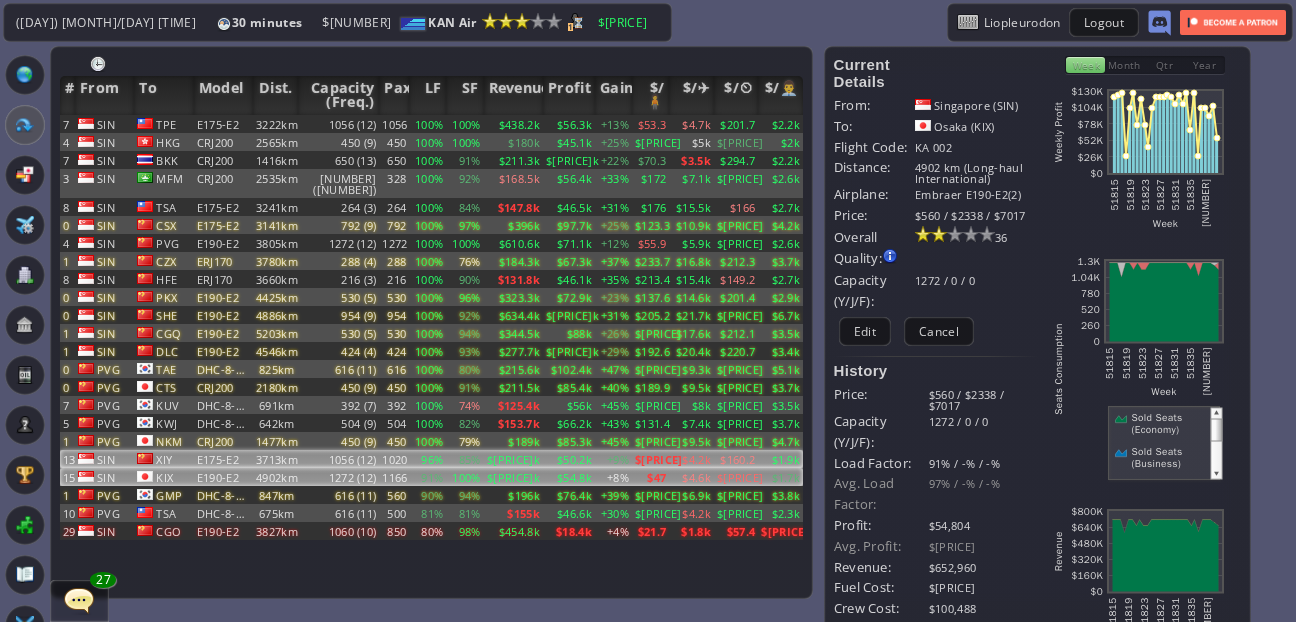 click on "$50.2k" at bounding box center [569, 124] 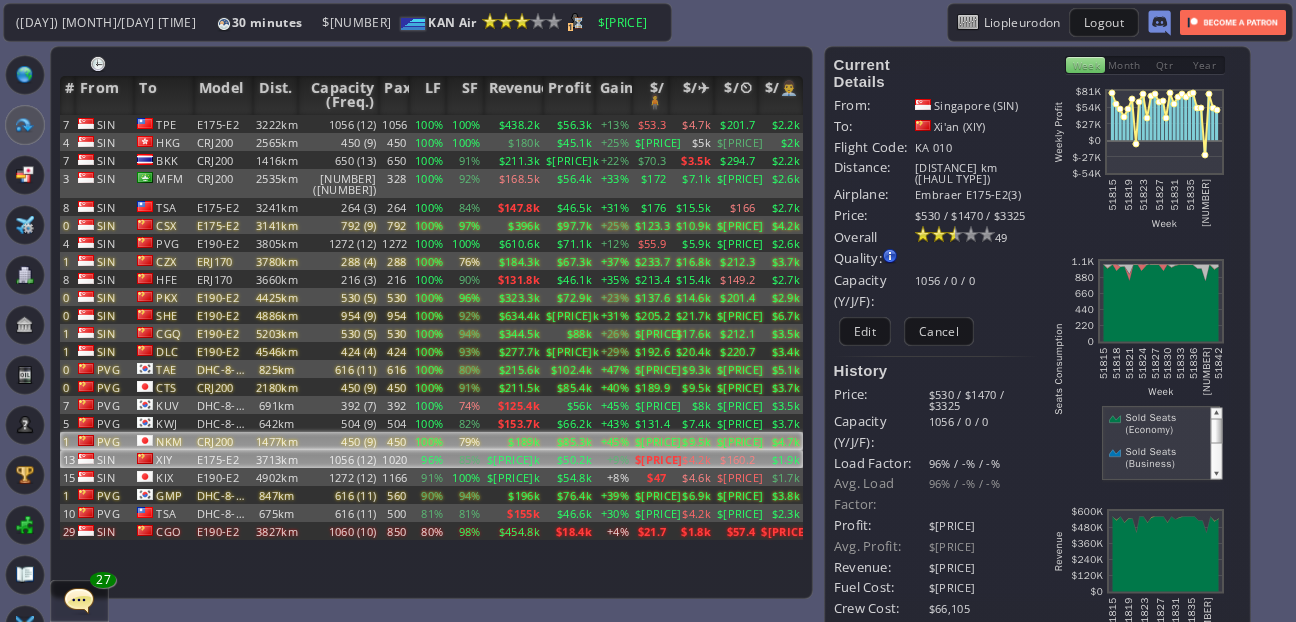 click on "$85.3k" at bounding box center [569, 124] 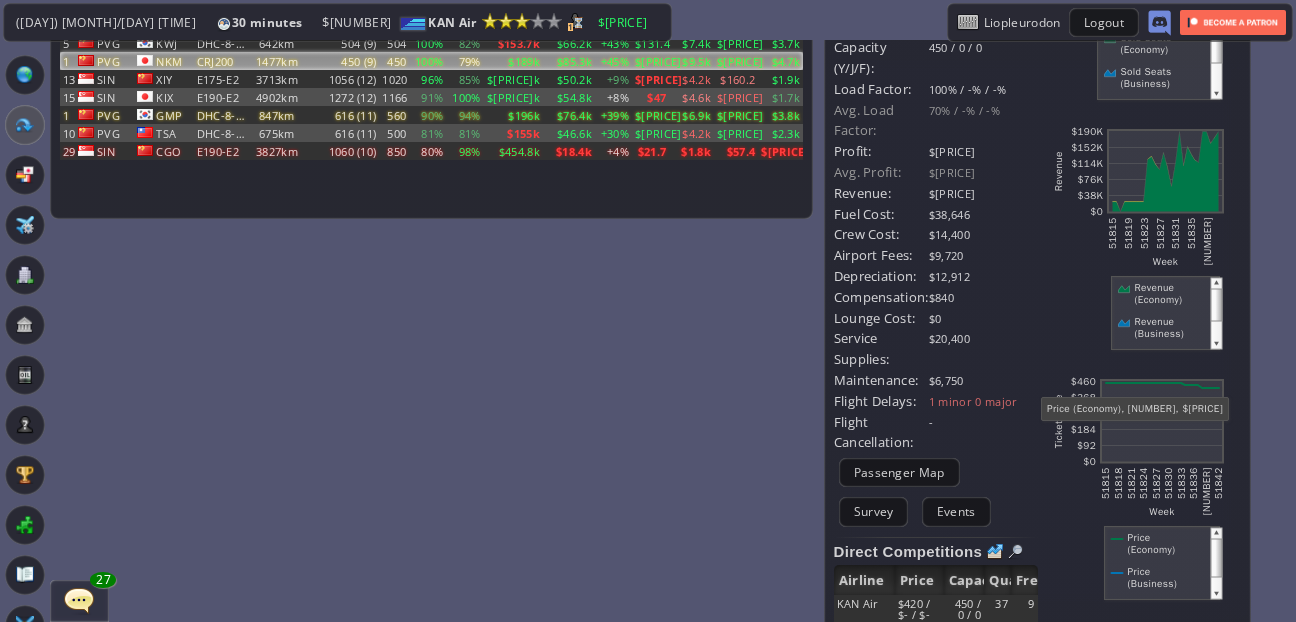 scroll, scrollTop: 0, scrollLeft: 0, axis: both 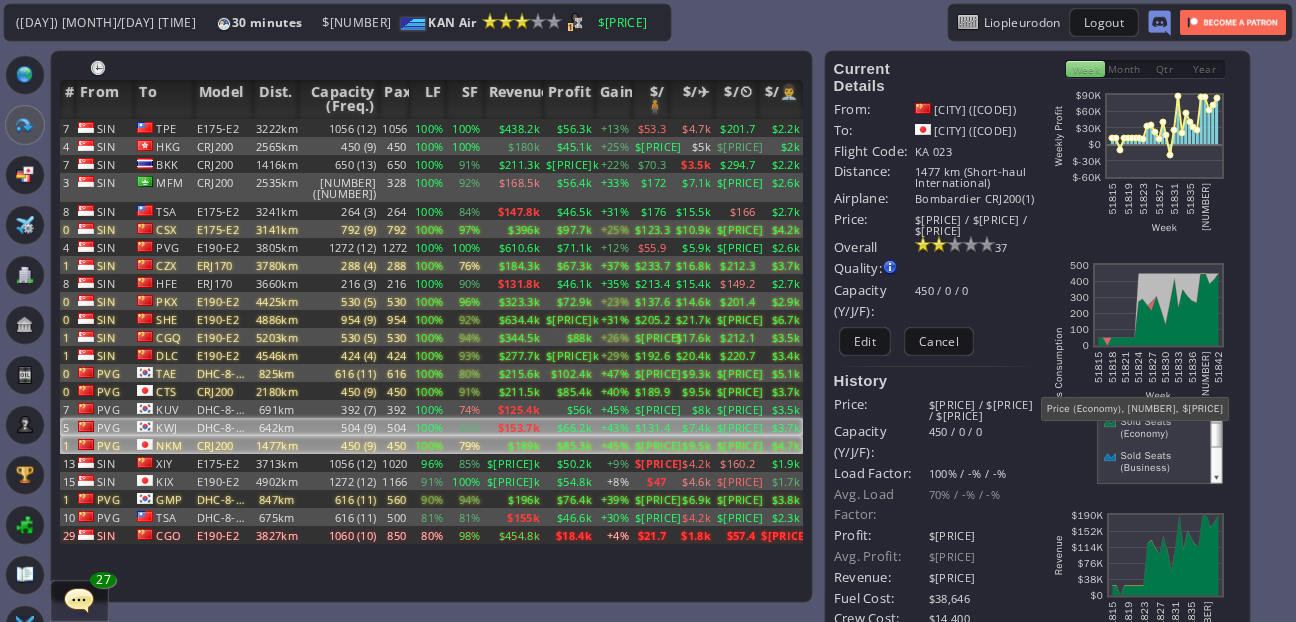 click on "$[PRICE]" at bounding box center (736, 128) 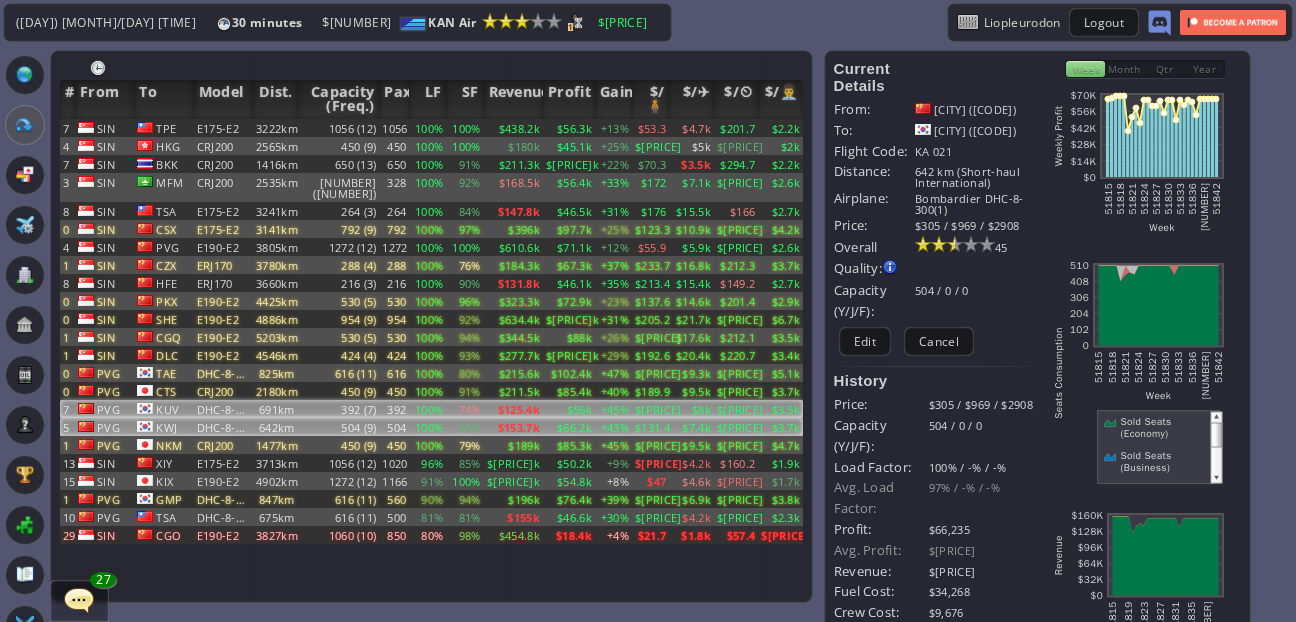 click on "$8k" at bounding box center [691, 128] 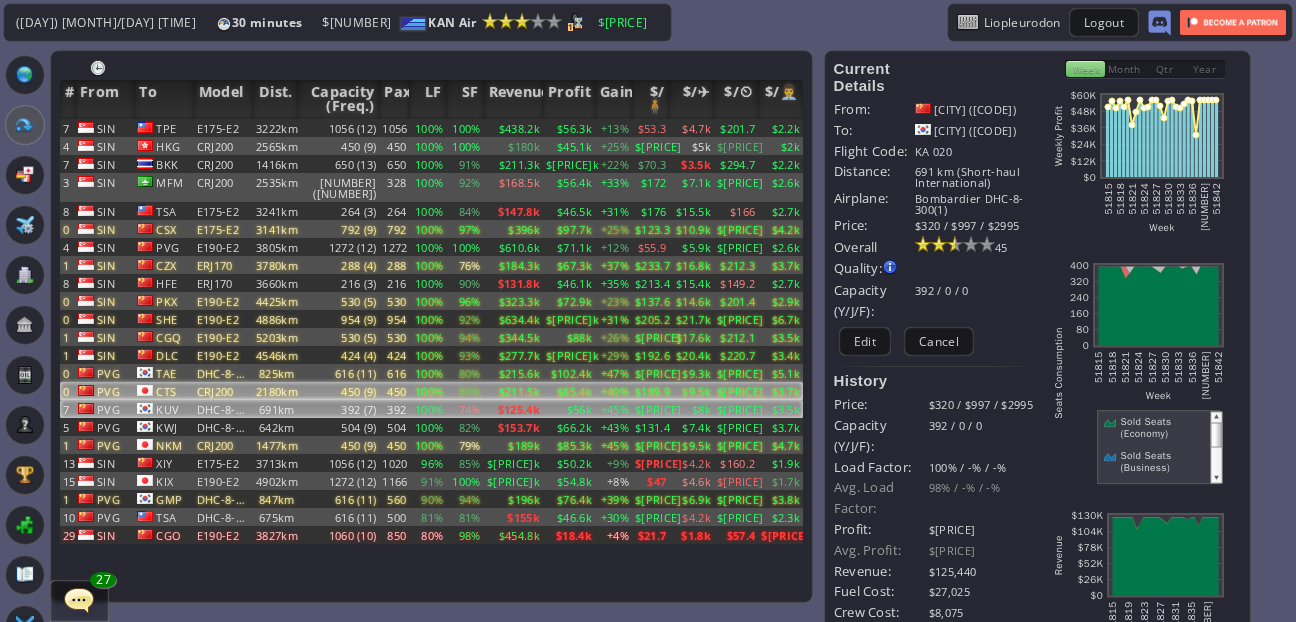 click on "$9.5k" at bounding box center (691, 128) 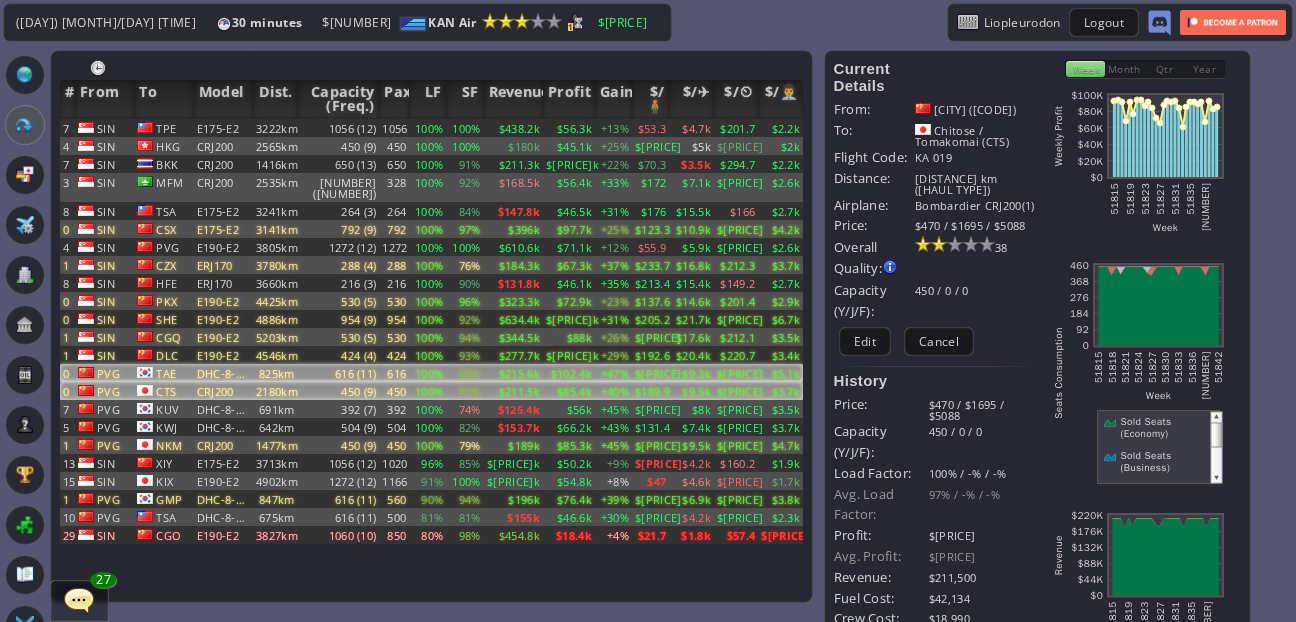 click on "$9.3k" at bounding box center (691, 128) 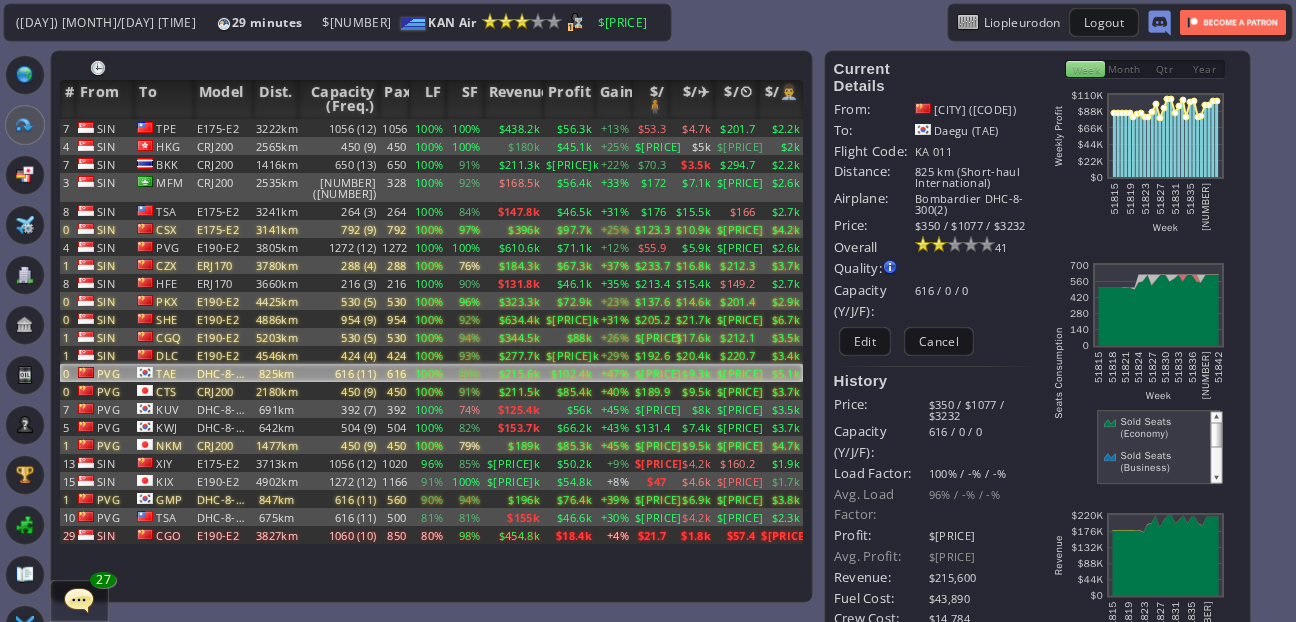 click on "Qtr" at bounding box center [1165, 69] 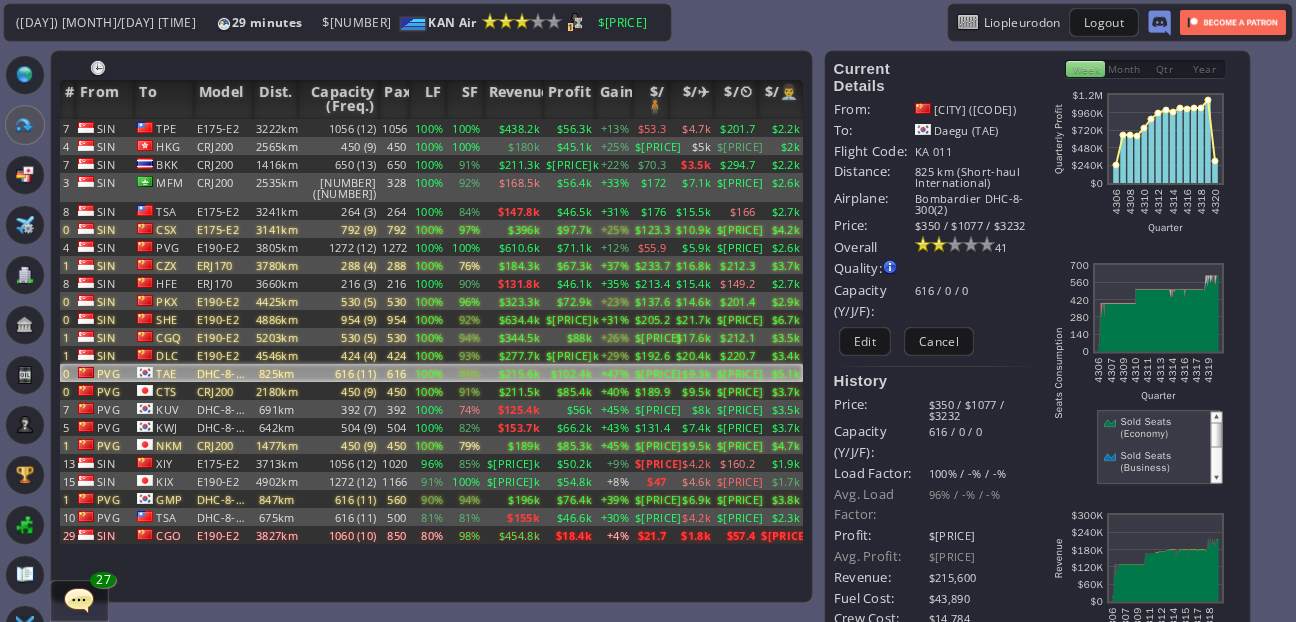 click on "Month" at bounding box center (1125, 69) 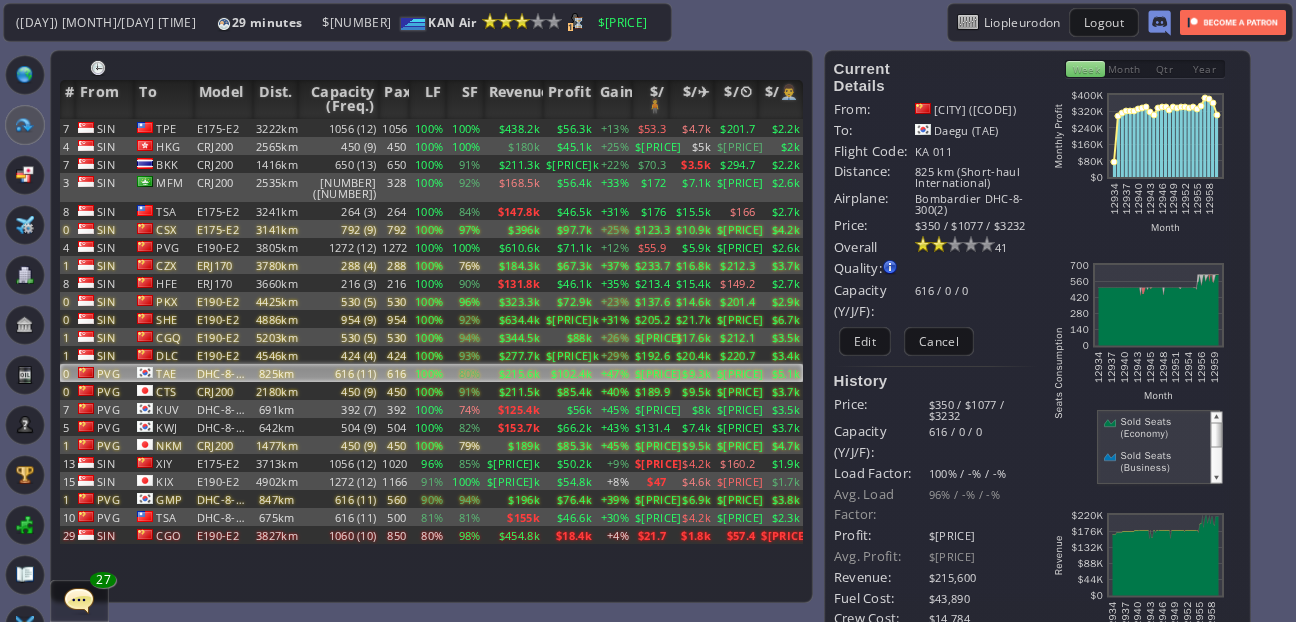 click on "Week" at bounding box center [1085, 69] 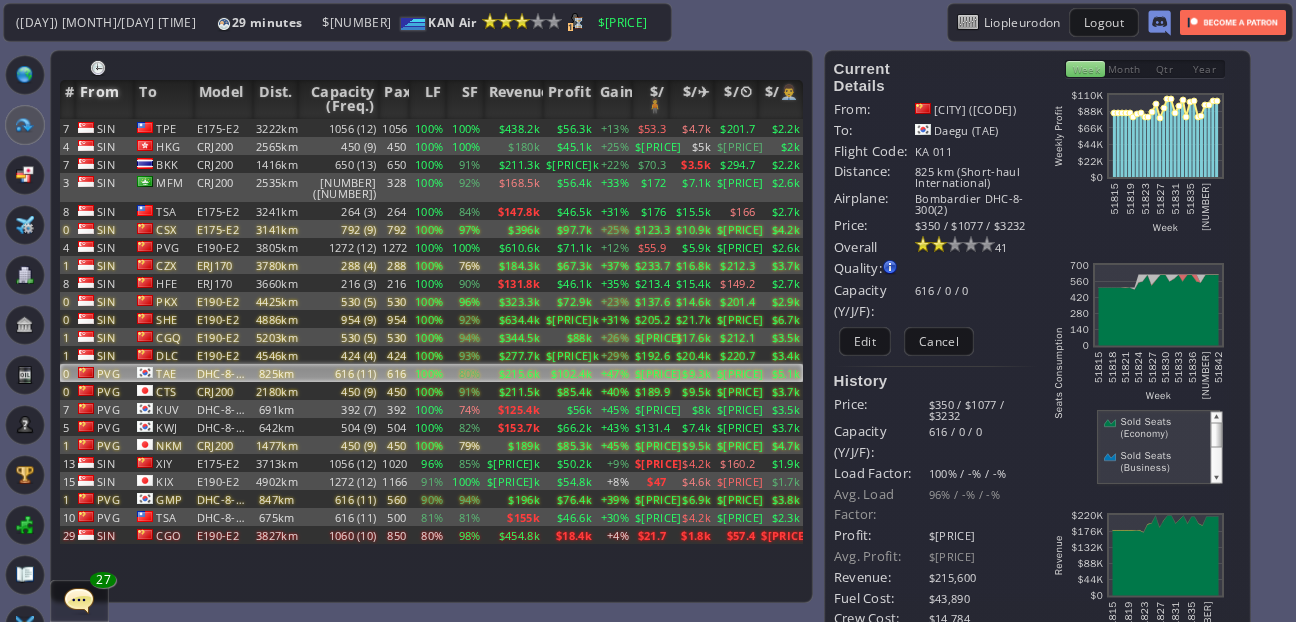 click on "From" at bounding box center (104, 99) 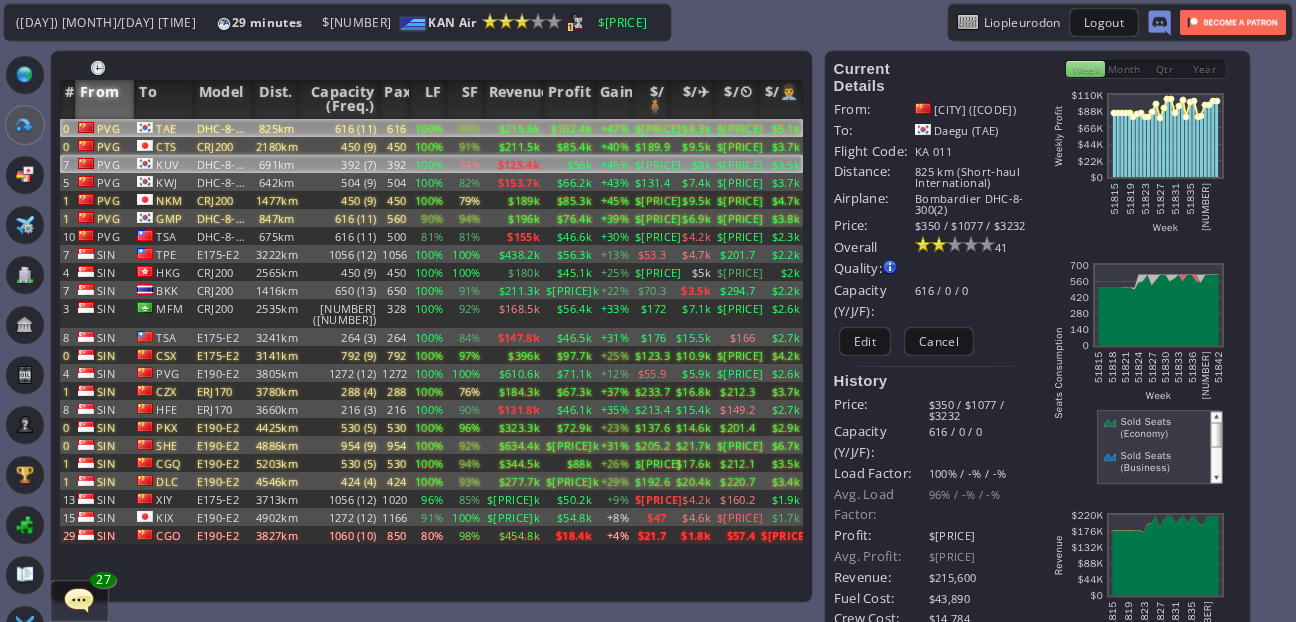 click on "KUV" at bounding box center (163, 128) 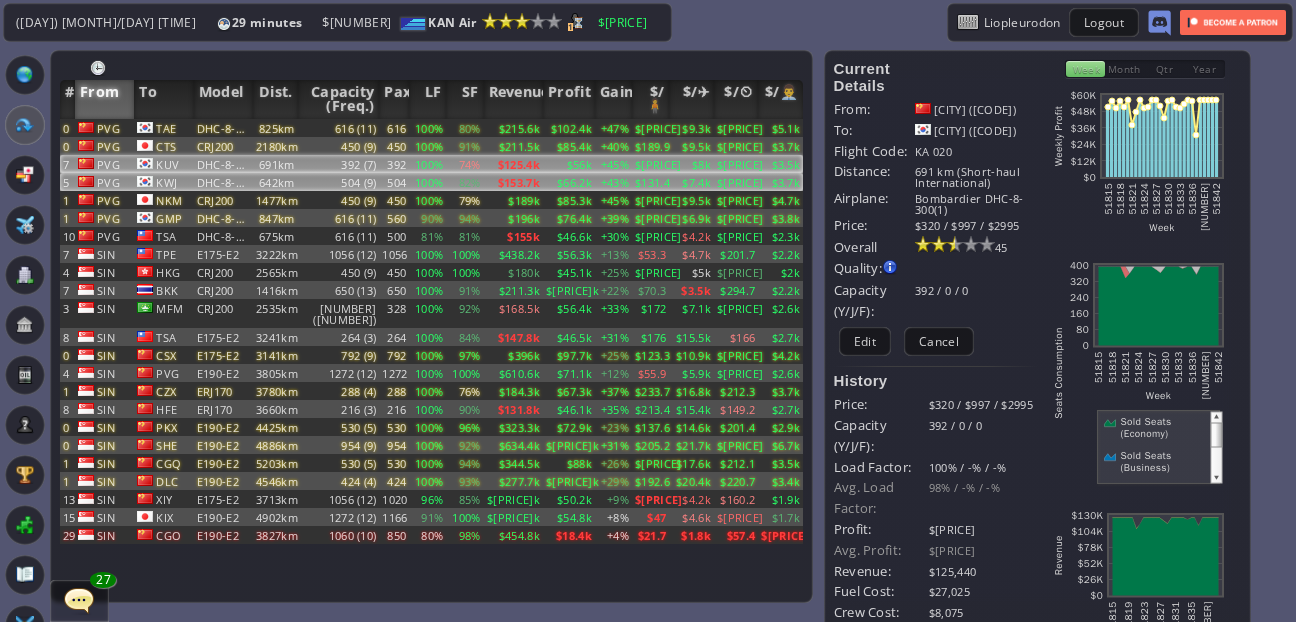 click on "KWJ" at bounding box center [163, 128] 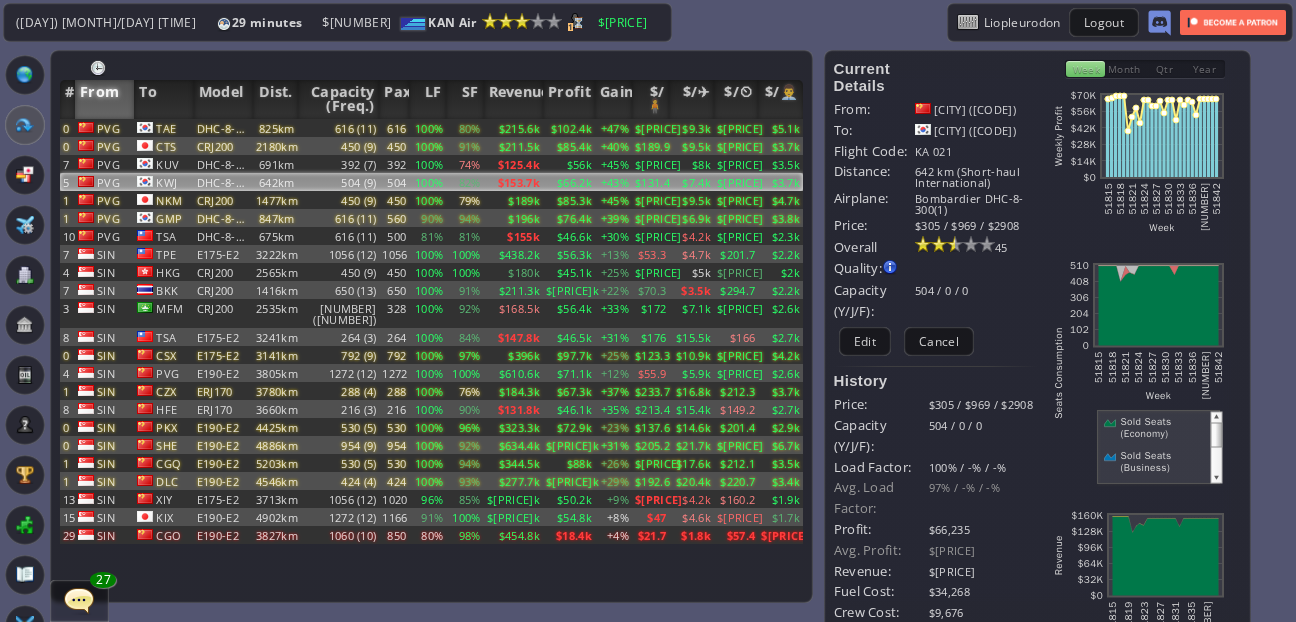 click on "Qtr" at bounding box center [1165, 69] 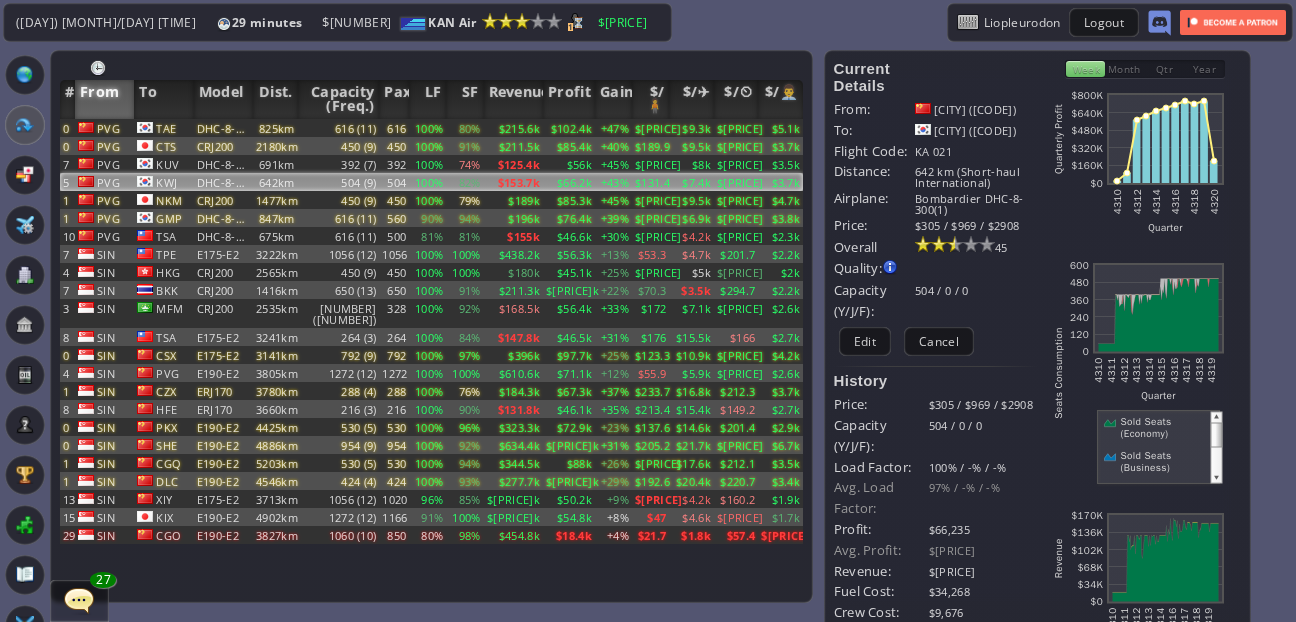 click on "Year" at bounding box center [1205, 69] 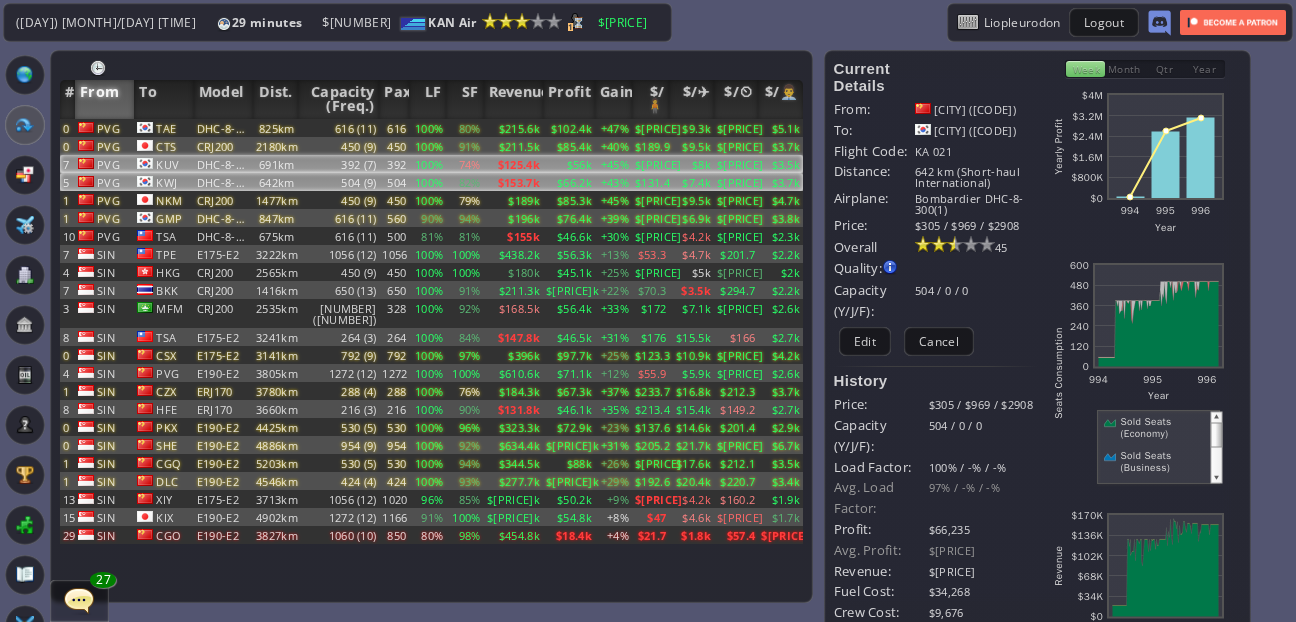 click on "$3.5k" at bounding box center (780, 128) 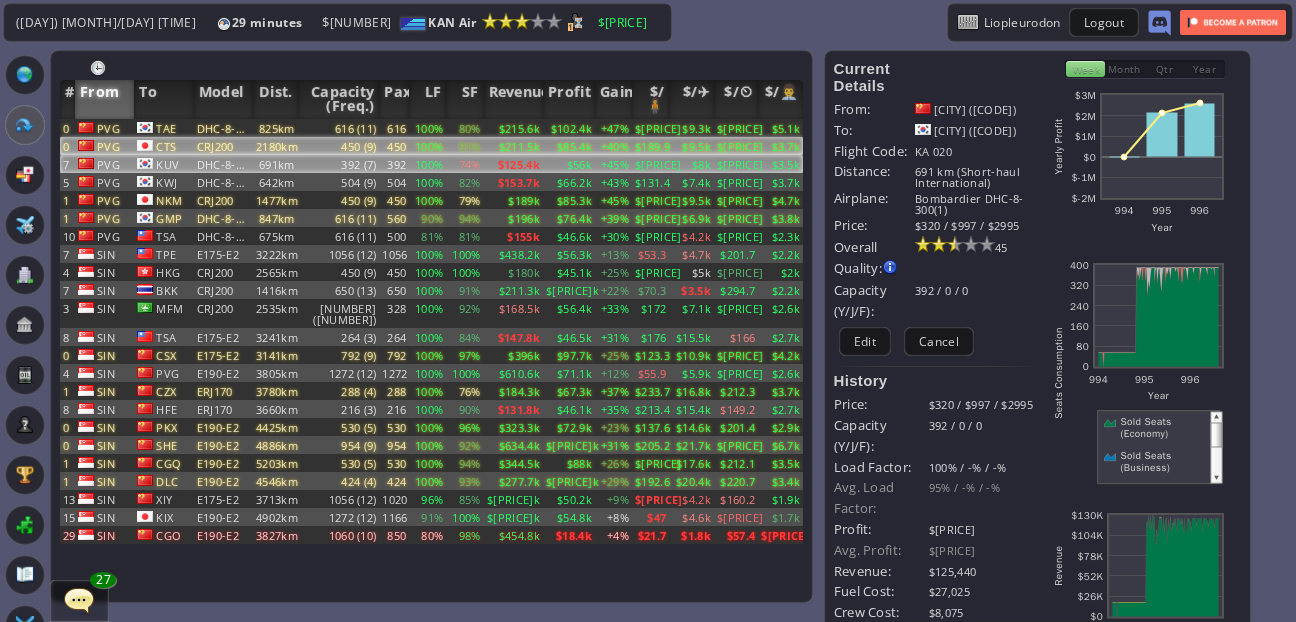 click on "$9.5k" at bounding box center [691, 128] 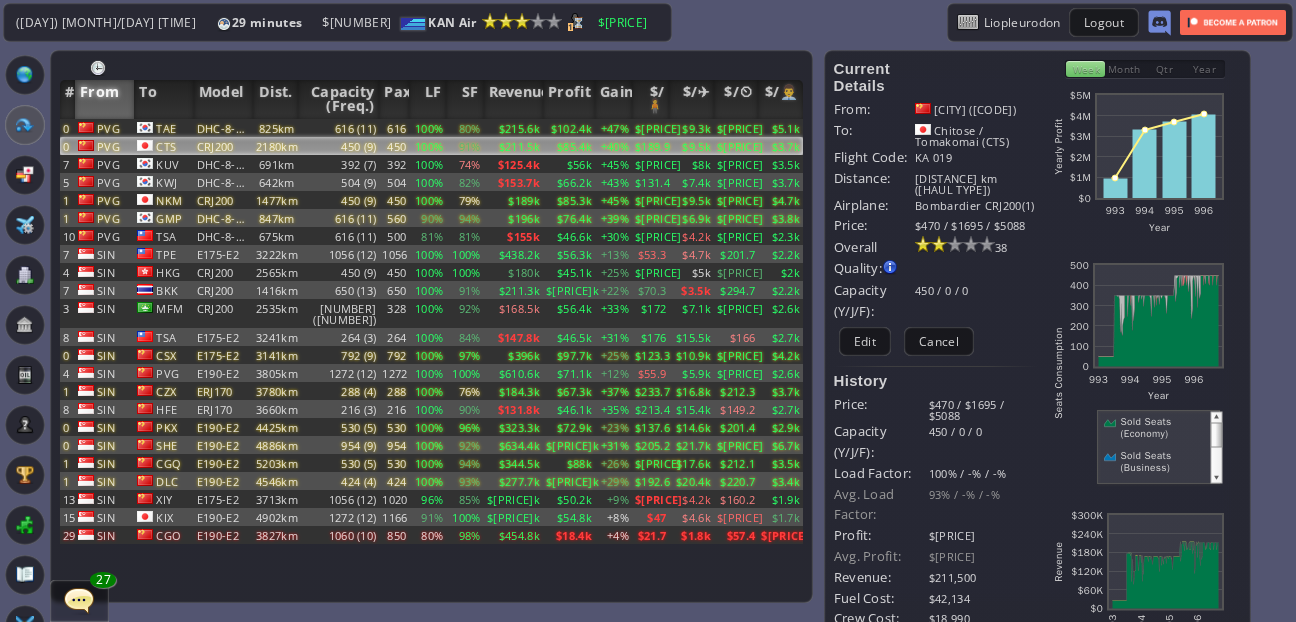 click on "Week" at bounding box center [1085, 69] 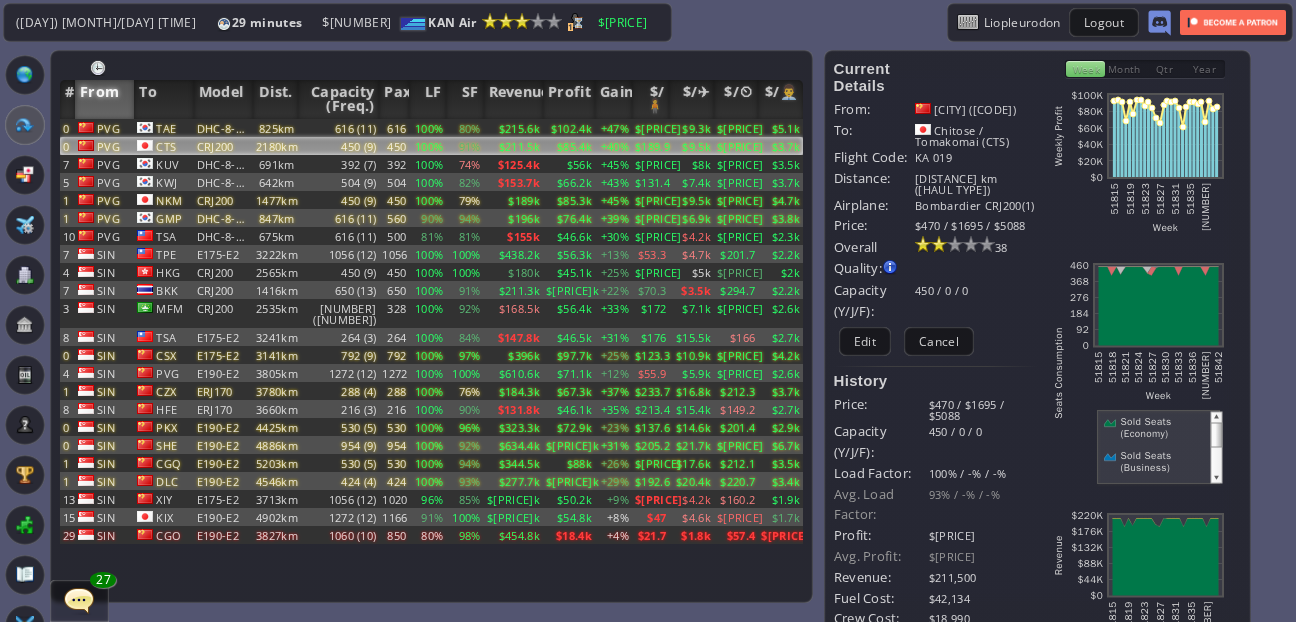 click at bounding box center (25, 275) 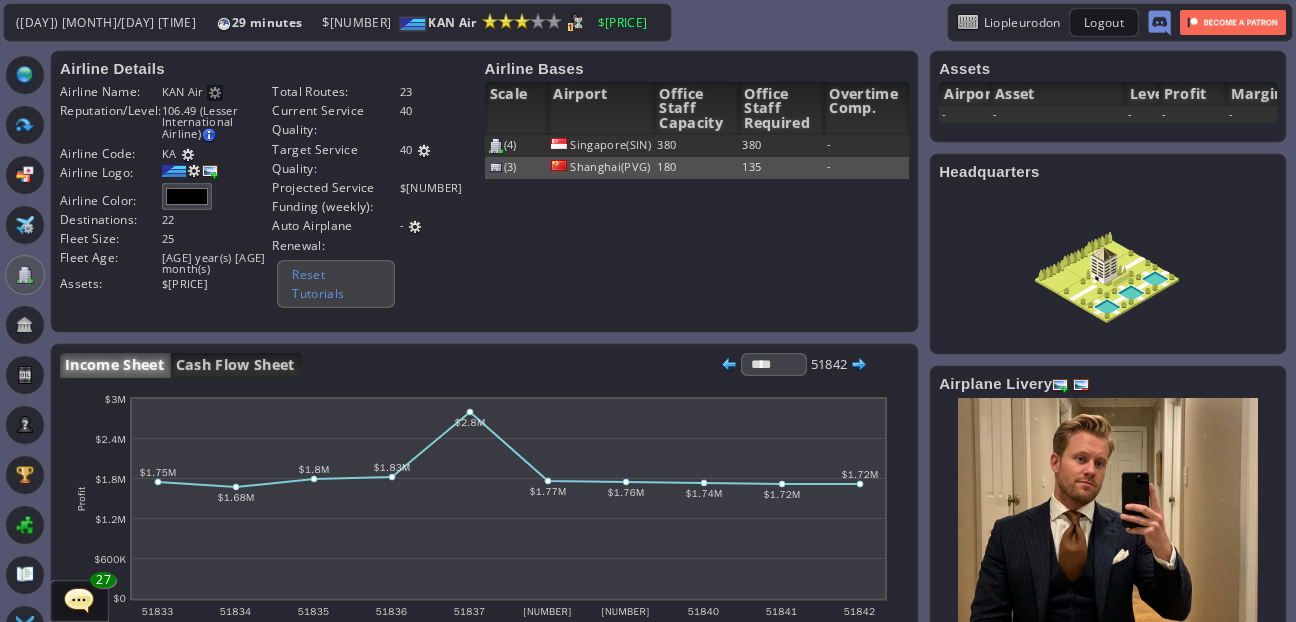 scroll, scrollTop: 94, scrollLeft: 0, axis: vertical 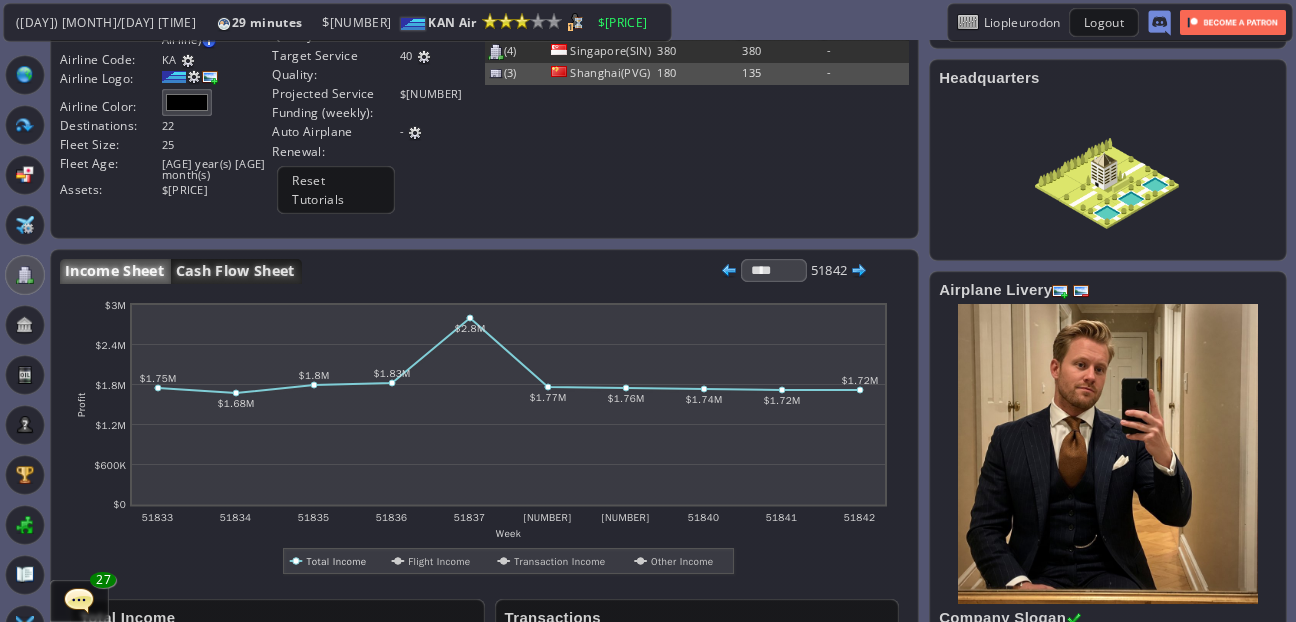 click on "Cash Flow Sheet" at bounding box center (236, 271) 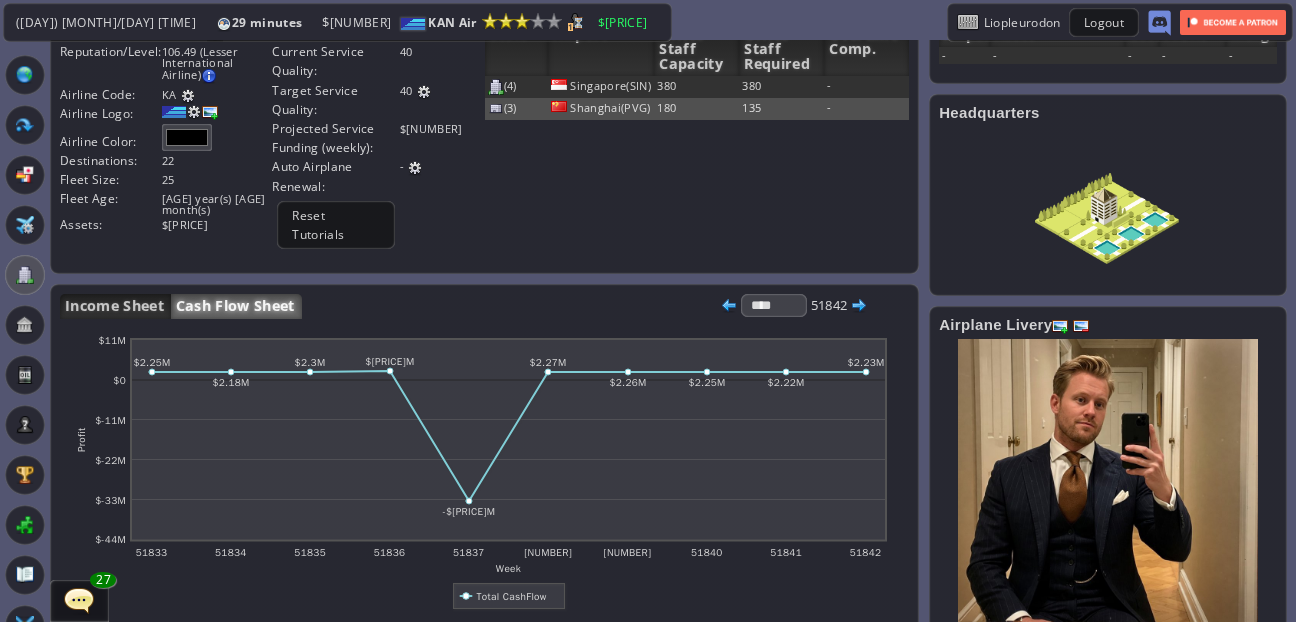 scroll, scrollTop: 0, scrollLeft: 0, axis: both 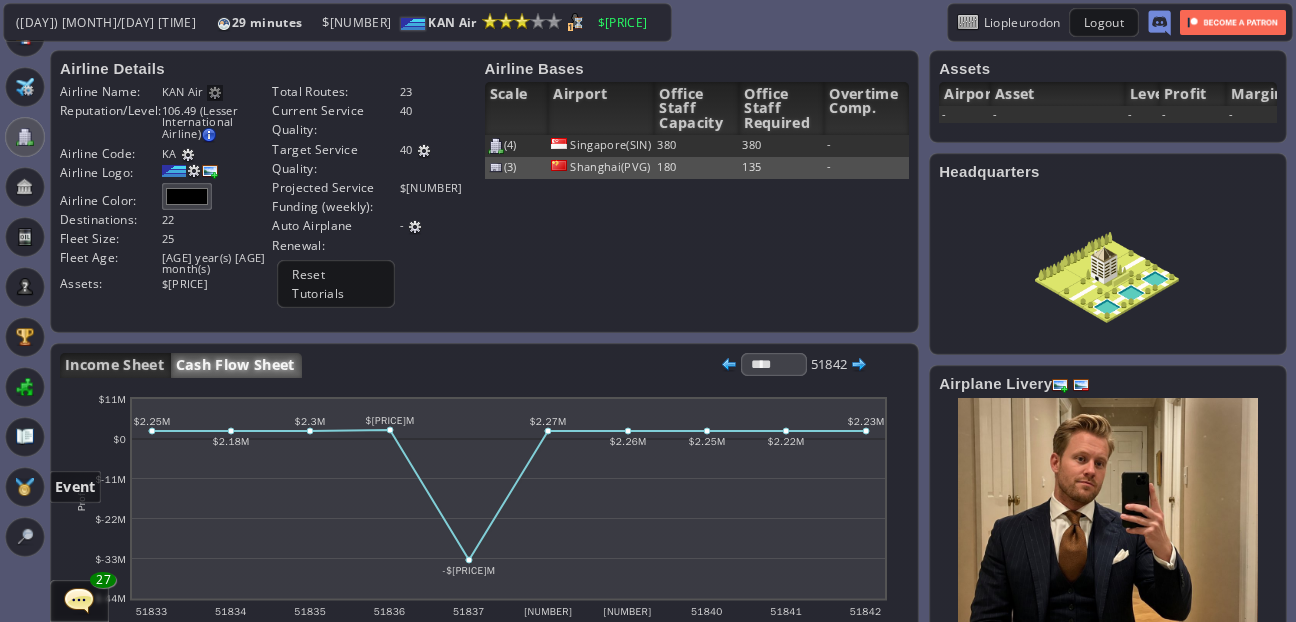 click at bounding box center [25, 487] 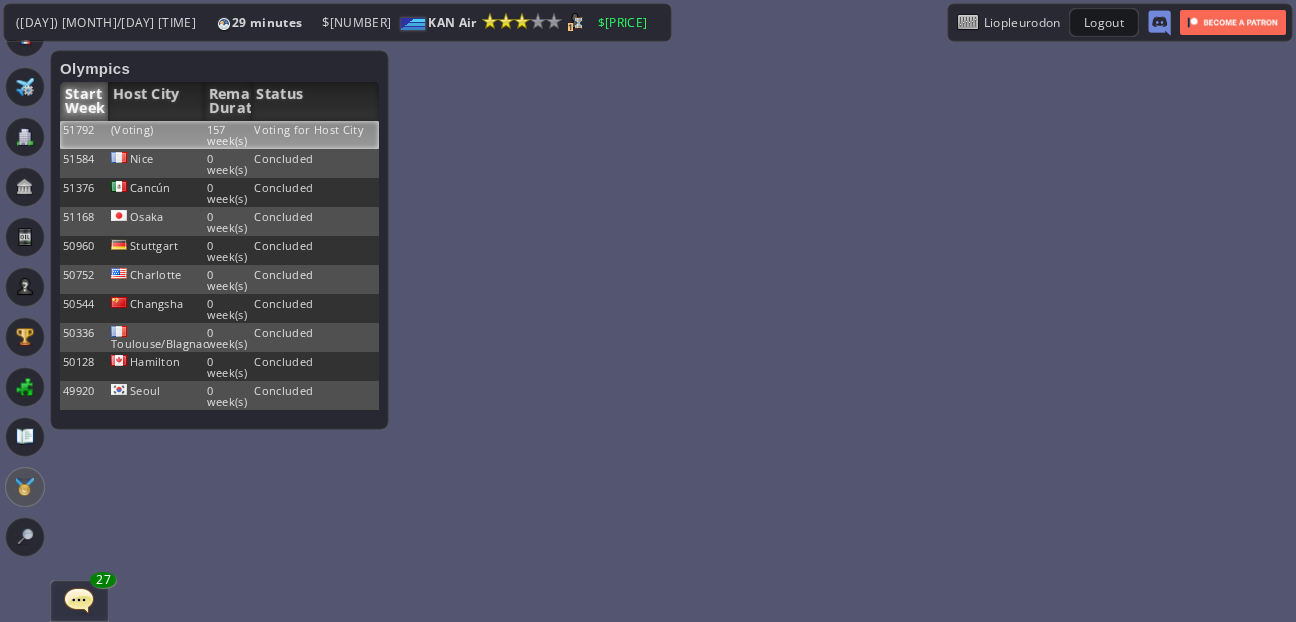 click on "Voting for Host City" at bounding box center [315, 135] 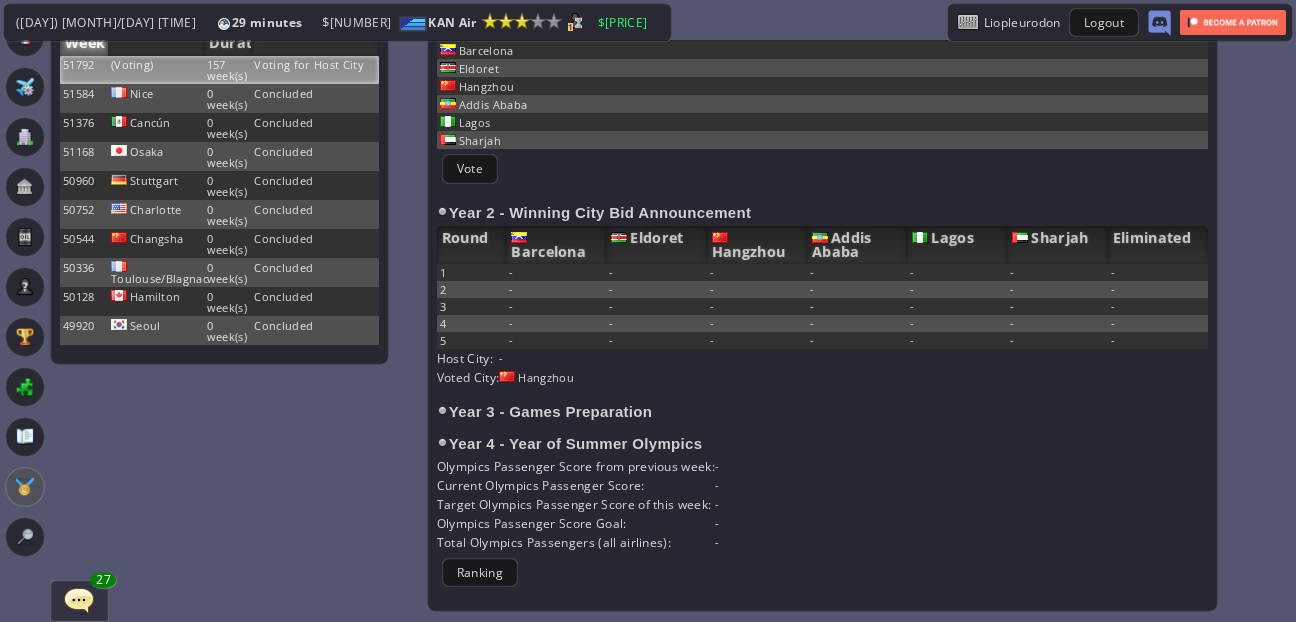 scroll, scrollTop: 0, scrollLeft: 0, axis: both 